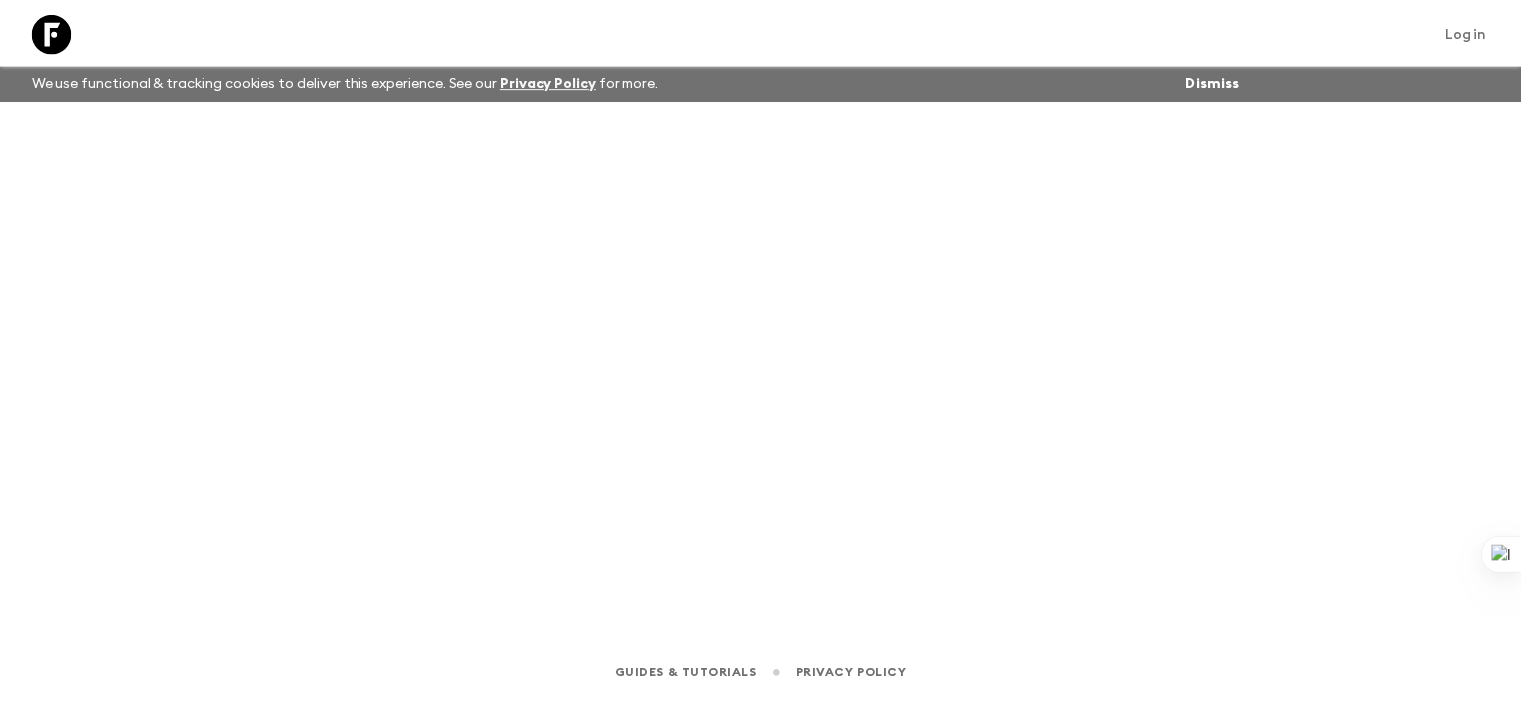 scroll, scrollTop: 0, scrollLeft: 0, axis: both 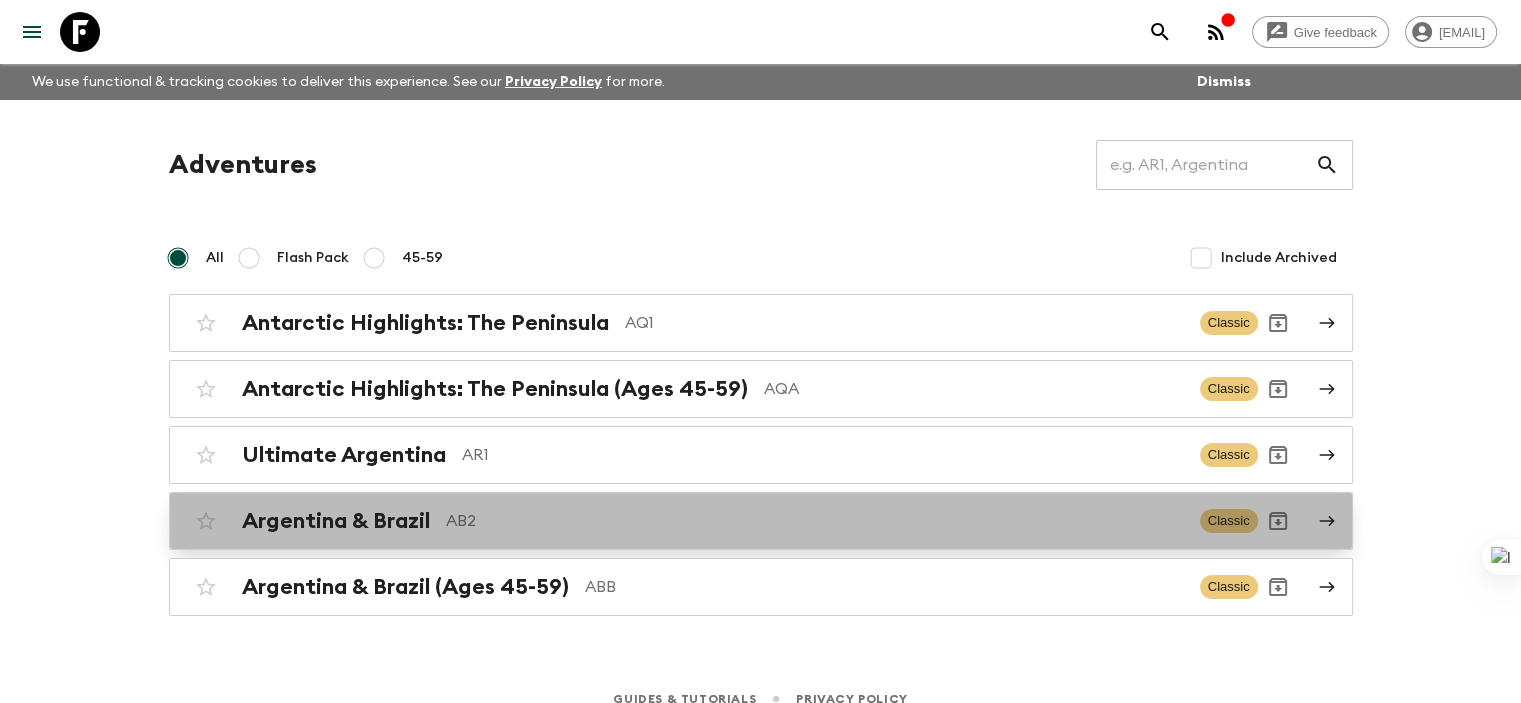 click on "Argentina & Brazil" at bounding box center [336, 521] 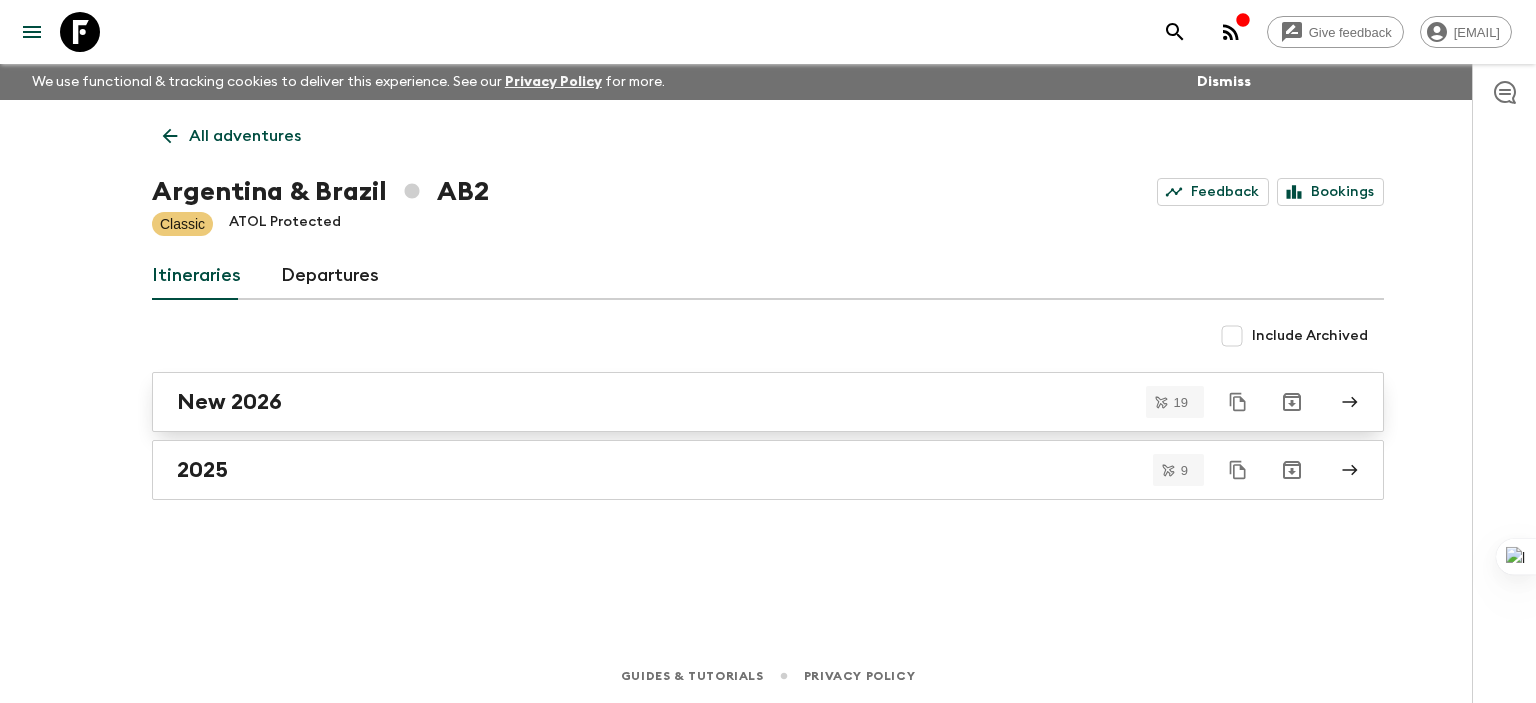 click on "New 2026" at bounding box center [229, 402] 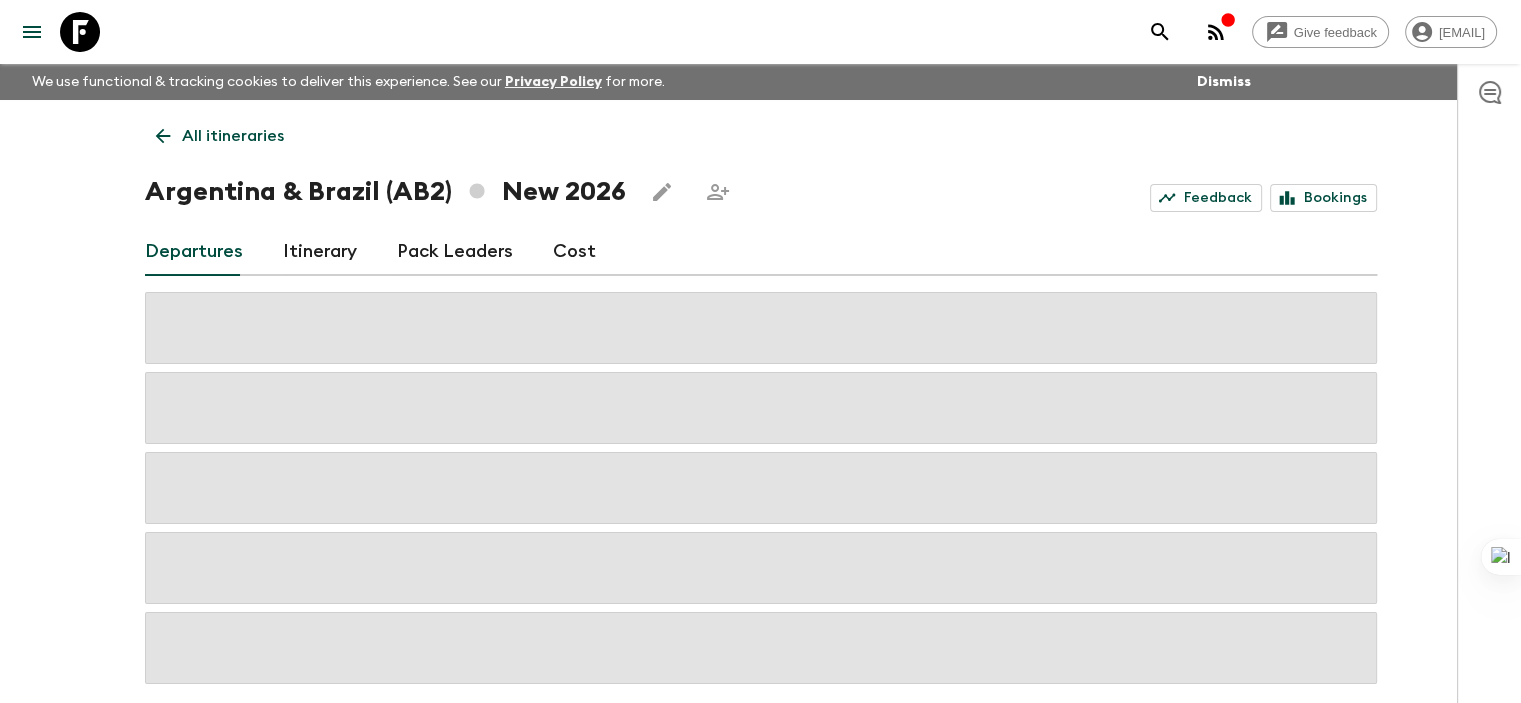 click on "Cost" at bounding box center [574, 252] 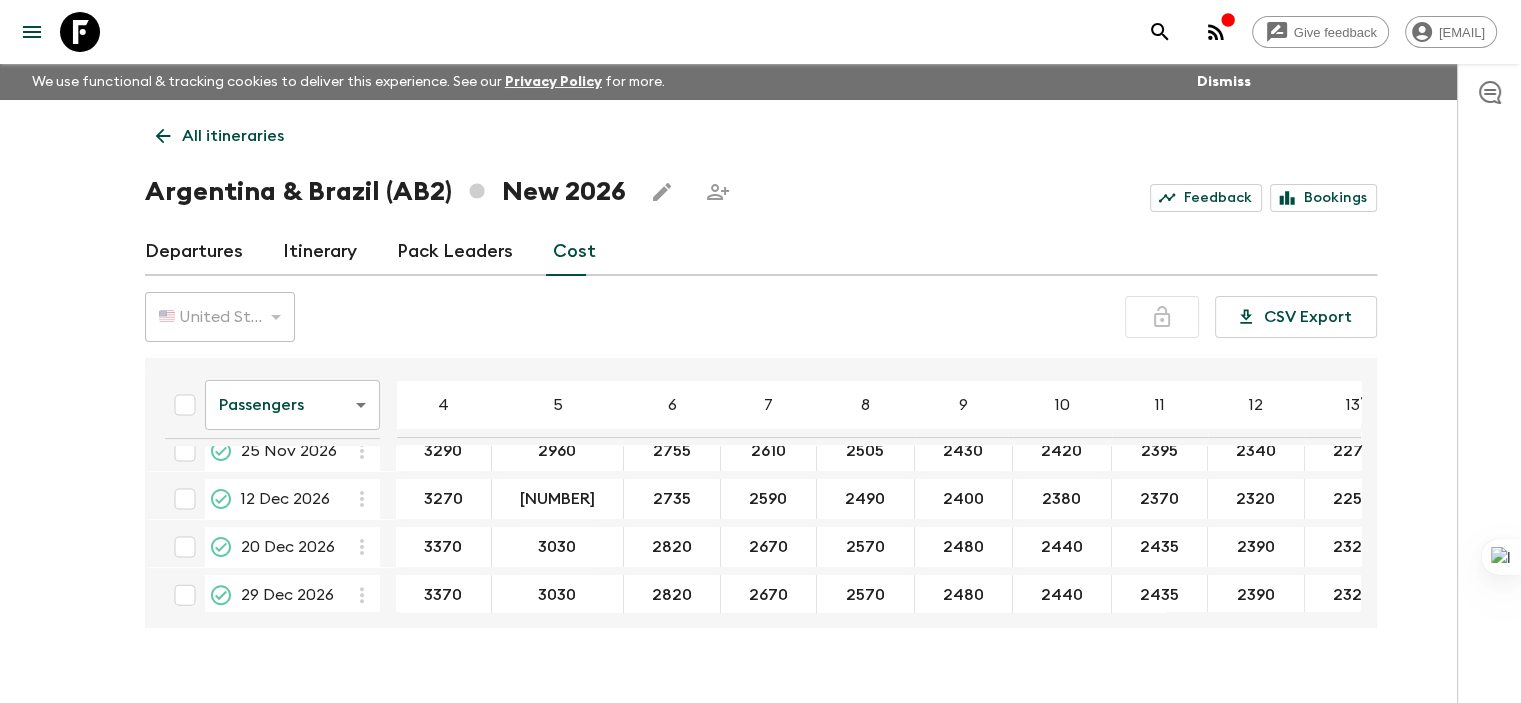 scroll, scrollTop: 760, scrollLeft: 0, axis: vertical 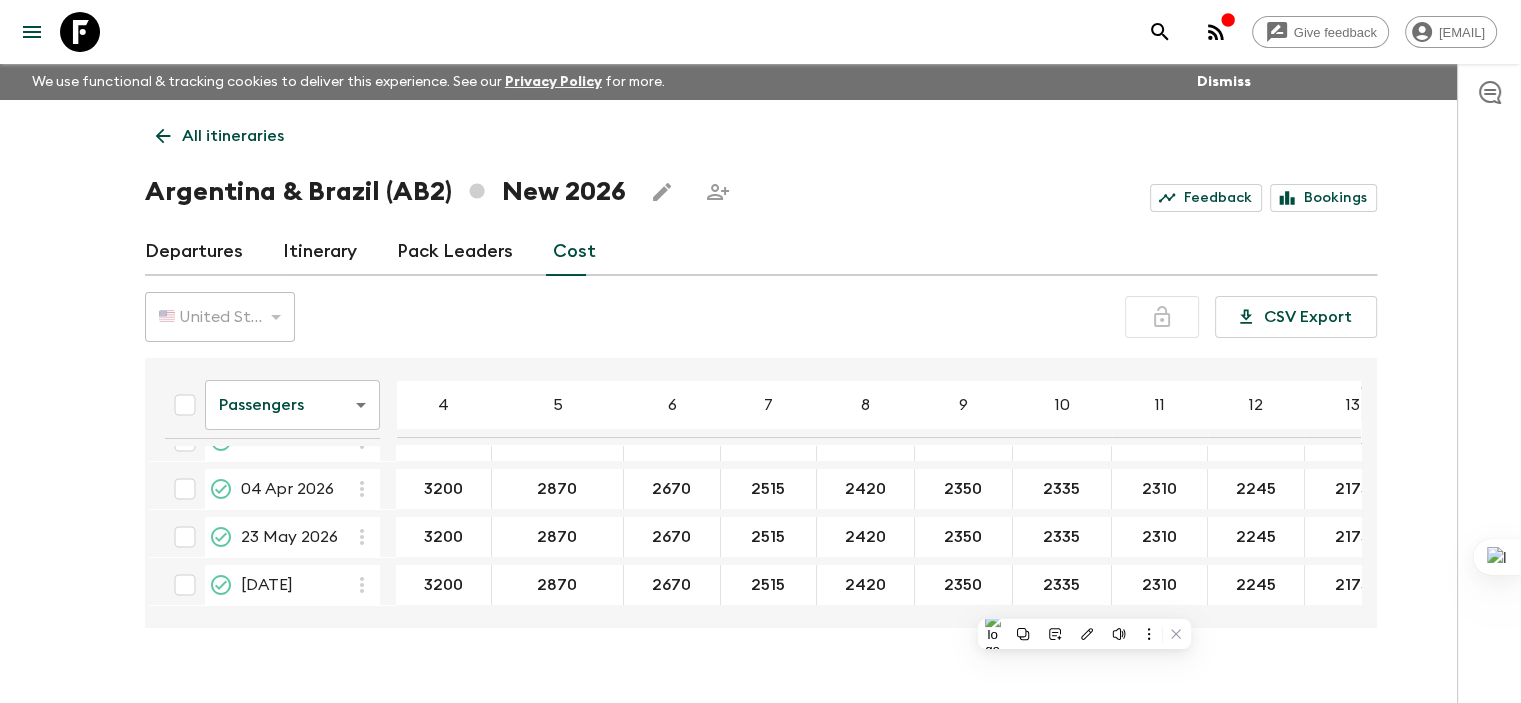 click on "Passengers passengersCost ​ 4 5 6 7 8 9 10 11 12 13 14 15 16 17 18 [DATE] [NUMBER] [NUMBER] [NUMBER] [NUMBER] [NUMBER] [NUMBER] [NUMBER] [NUMBER] [NUMBER] [NUMBER] [NUMBER] [DATE] [NUMBER] [NUMBER] [NUMBER] [NUMBER] [NUMBER] [NUMBER] [NUMBER] [NUMBER] [NUMBER] [NUMBER] [NUMBER] [DATE] [NUMBER] [NUMBER] [NUMBER] [NUMBER] [NUMBER] [NUMBER] [NUMBER] [NUMBER] [NUMBER] [NUMBER] [NUMBER] [DATE] [NUMBER] [NUMBER] [NUMBER] [NUMBER] [NUMBER] [NUMBER] [NUMBER] [NUMBER] ​ [NUMBER] [NUMBER] [NUMBER] [NUMBER] [NUMBER] [NUMBER] [NUMBER] [NUMBER] [NUMBER] [NUMBER] [NUMBER] [DATE] [NUMBER] [NUMBER] [NUMBER] [NUMBER] [NUMBER] [NUMBER] [NUMBER] [NUMBER] [NUMBER] [NUMBER] [NUMBER] [DATE] [NUMBER] [NUMBER] [NUMBER] [NUMBER] [NUMBER] [NUMBER] [NUMBER] [NUMBER] [NUMBER] [NUMBER] [NUMBER] [DATE] [NUMBER] [NUMBER] [NUMBER] [NUMBER] [NUMBER] [NUMBER] [NUMBER] [NUMBER] [NUMBER] [NUMBER] [NUMBER] [DATE] [DATE] [DATE] [NUMBER] [NUMBER] [NUMBER] [NUMBER] [NUMBER] [NUMBER] [NUMBER] [NUMBER] [NUMBER] [NUMBER] [NUMBER] [DATE] [NUMBER] [NUMBER] [NUMBER] [NUMBER] [NUMBER] [NUMBER] [NUMBER] [NUMBER] [NUMBER] [NUMBER] [NUMBER] [DATE] [NUMBER] [NUMBER] [NUMBER] [NUMBER] [NUMBER] [NUMBER] [NUMBER] [NUMBER] [NUMBER] [NUMBER] [NUMBER]" at bounding box center [761, 493] 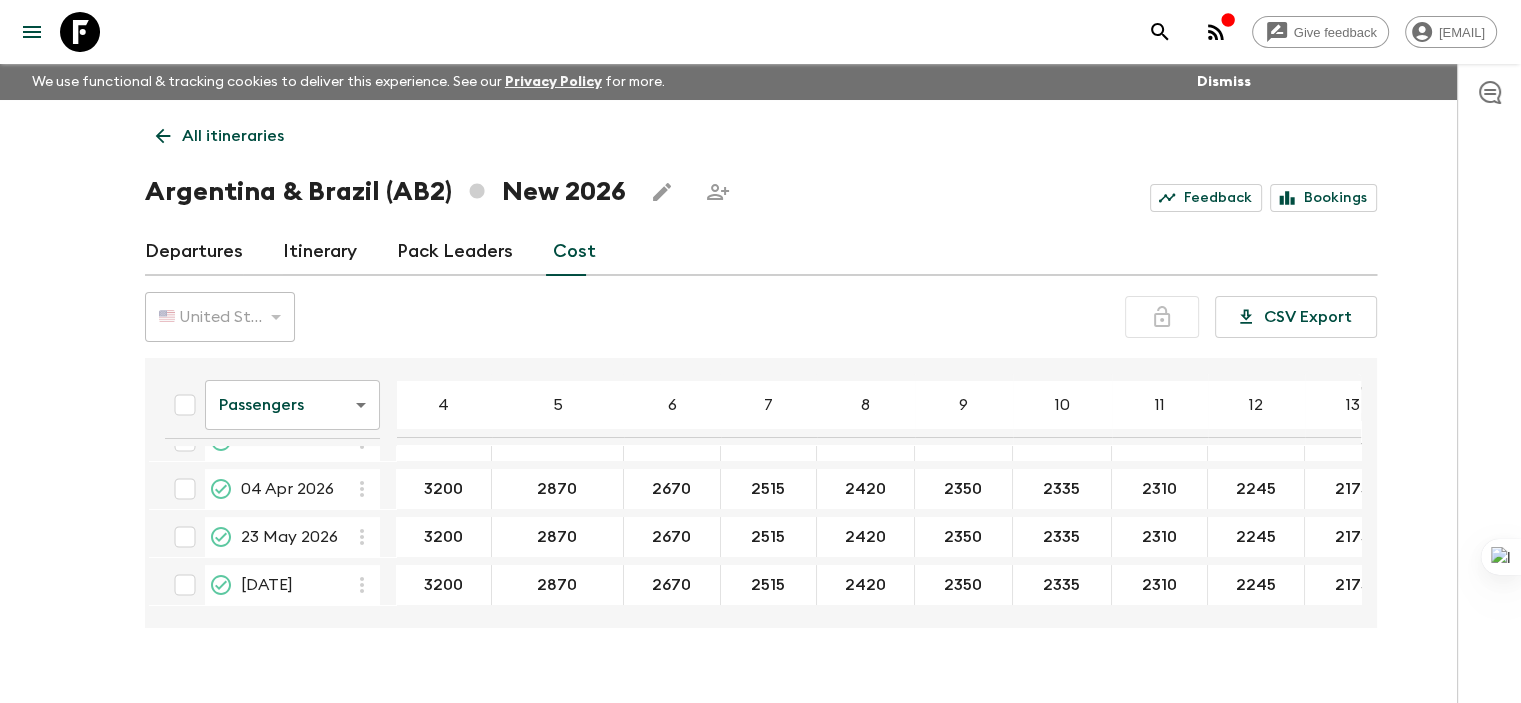 click on "Passengers passengersCost ​ 4 5 6 7 8 9 10 11 12 13 14 15 16 17 18 [DATE] [NUMBER] [NUMBER] [NUMBER] [NUMBER] [NUMBER] [NUMBER] [NUMBER] [NUMBER] [NUMBER] [NUMBER] [NUMBER] [DATE] [NUMBER] [NUMBER] [NUMBER] [NUMBER] [NUMBER] [NUMBER] [NUMBER] [NUMBER] [NUMBER] [NUMBER] [NUMBER] [DATE] [NUMBER] [NUMBER] [NUMBER] [NUMBER] [NUMBER] [NUMBER] [NUMBER] [NUMBER] [NUMBER] [NUMBER] [NUMBER] [DATE] [NUMBER] [NUMBER] [NUMBER] [NUMBER] [NUMBER] [NUMBER] [NUMBER] [NUMBER] ​ [NUMBER] [NUMBER] [NUMBER] [NUMBER] [NUMBER] [NUMBER] [NUMBER] [NUMBER] [NUMBER] [NUMBER] [NUMBER] [DATE] [NUMBER] [NUMBER] [NUMBER] [NUMBER] [NUMBER] [NUMBER] [NUMBER] [NUMBER] [NUMBER] [NUMBER] [NUMBER] [DATE] [NUMBER] [NUMBER] [NUMBER] [NUMBER] [NUMBER] [NUMBER] [NUMBER] [NUMBER] [NUMBER] [NUMBER] [NUMBER] [DATE] [NUMBER] [NUMBER] [NUMBER] [NUMBER] [NUMBER] [NUMBER] [NUMBER] [NUMBER] [NUMBER] [NUMBER] [NUMBER] [DATE] [DATE] [DATE] [NUMBER] [NUMBER] [NUMBER] [NUMBER] [NUMBER] [NUMBER] [NUMBER] [NUMBER] [NUMBER] [NUMBER] [NUMBER] [DATE] [NUMBER] [NUMBER] [NUMBER] [NUMBER] [NUMBER] [NUMBER] [NUMBER] [NUMBER] [NUMBER] [NUMBER] [NUMBER] [DATE] [NUMBER] [NUMBER] [NUMBER] [NUMBER] [NUMBER] [NUMBER] [NUMBER] [NUMBER] [NUMBER] [NUMBER] [NUMBER]" at bounding box center [761, 493] 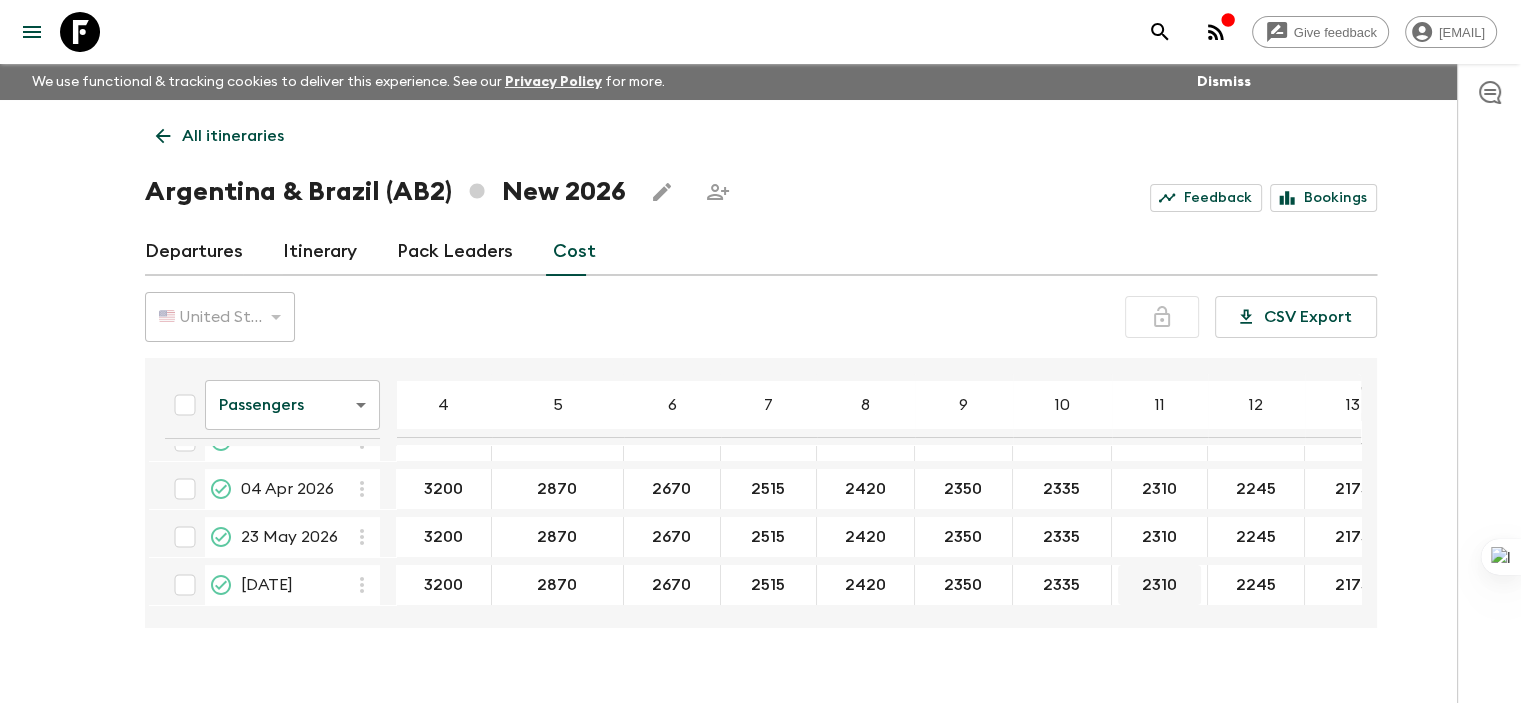 scroll, scrollTop: 0, scrollLeft: 0, axis: both 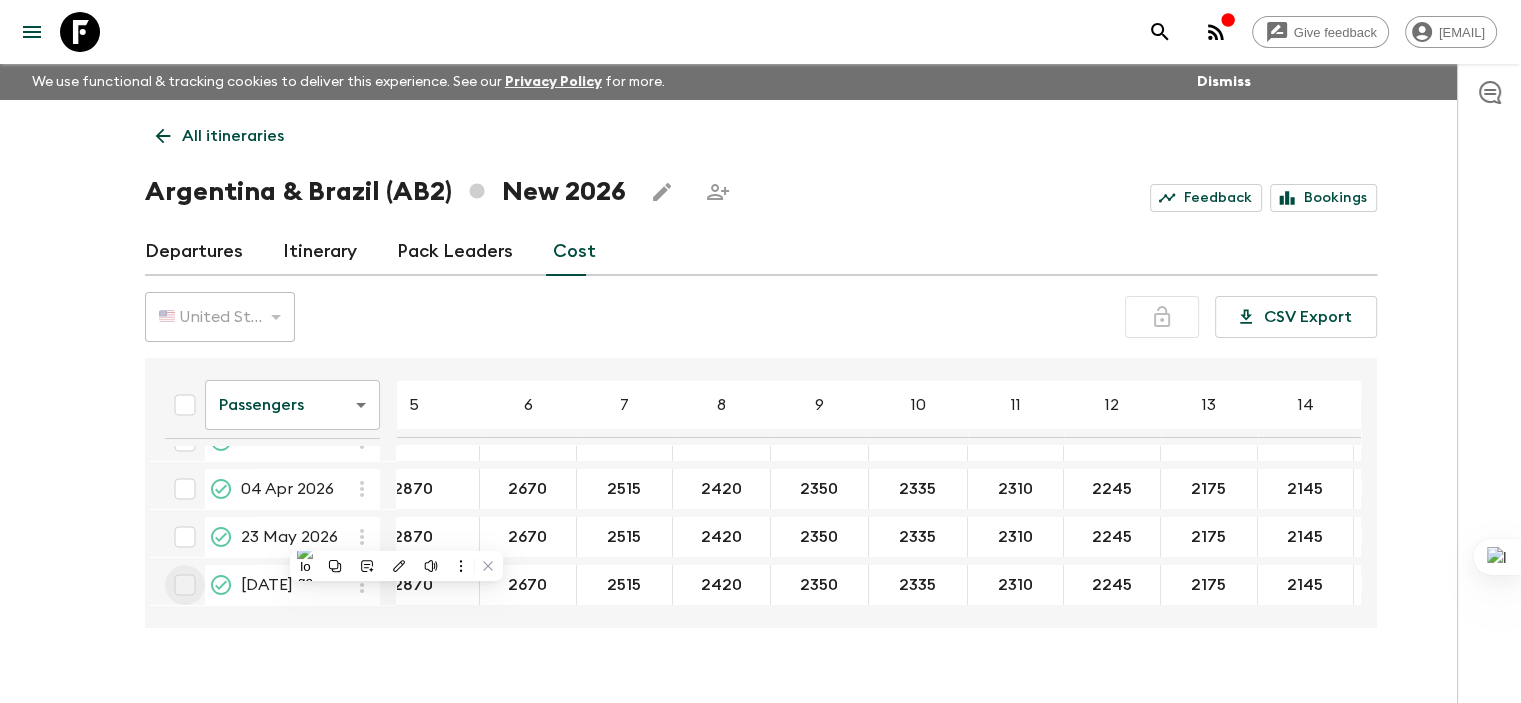 click at bounding box center [185, 585] 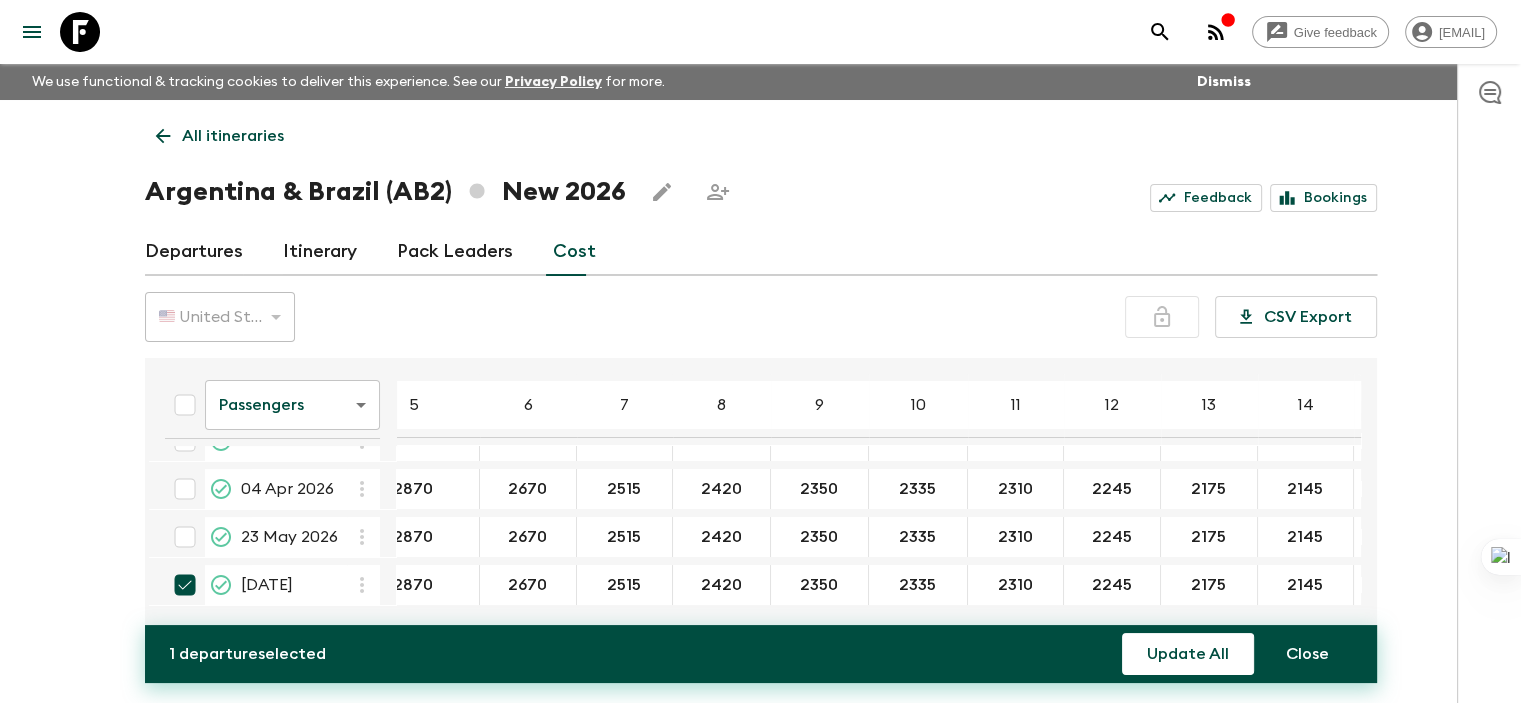 click at bounding box center (185, 585) 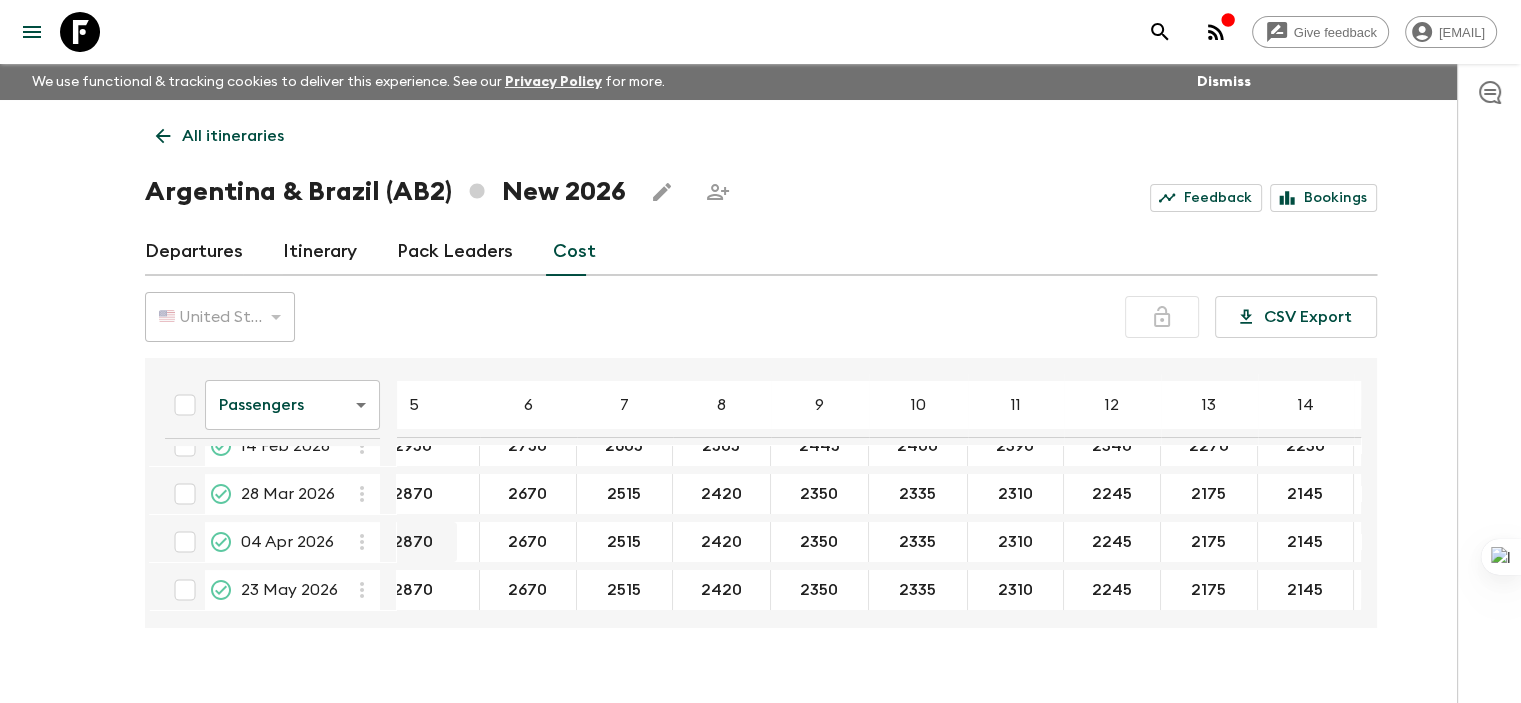 scroll, scrollTop: 0, scrollLeft: 144, axis: horizontal 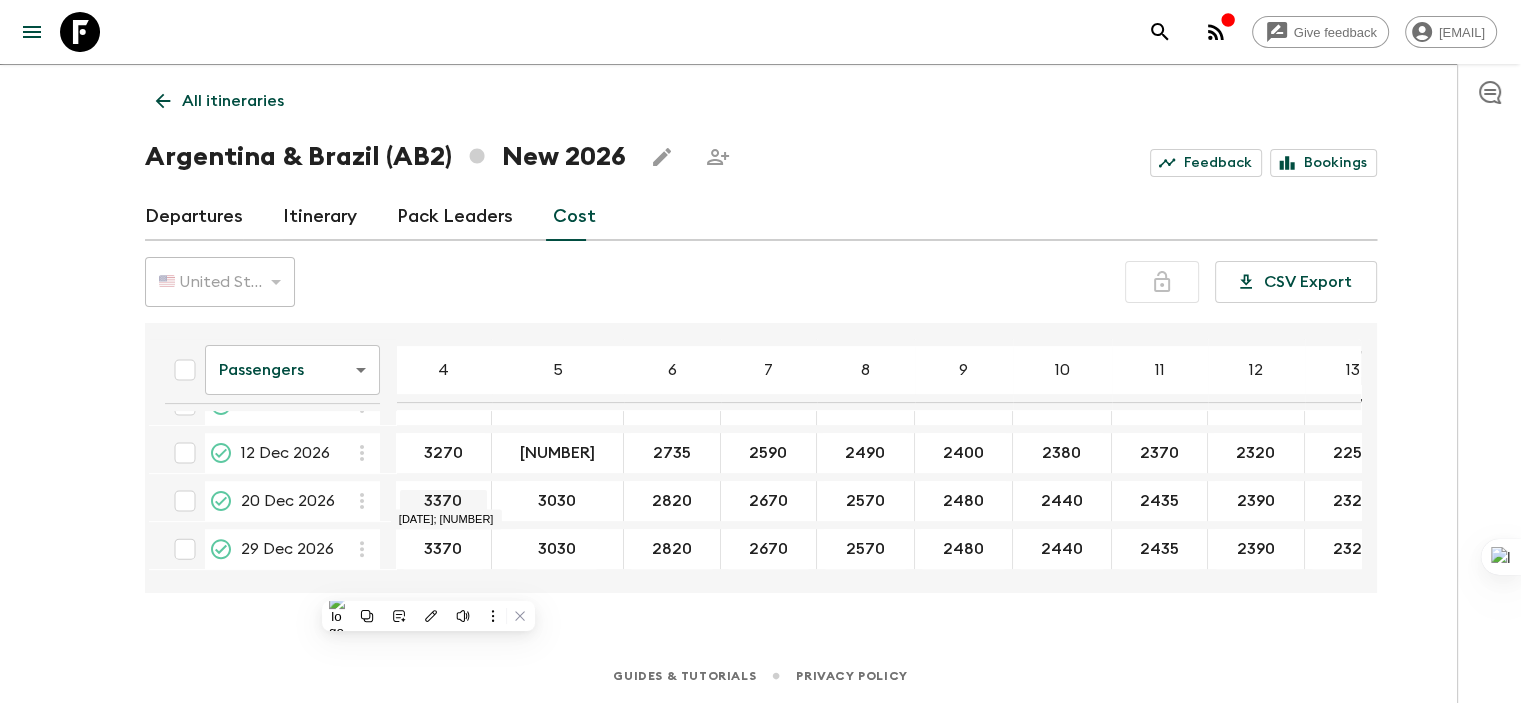 click on "3370" at bounding box center (443, 501) 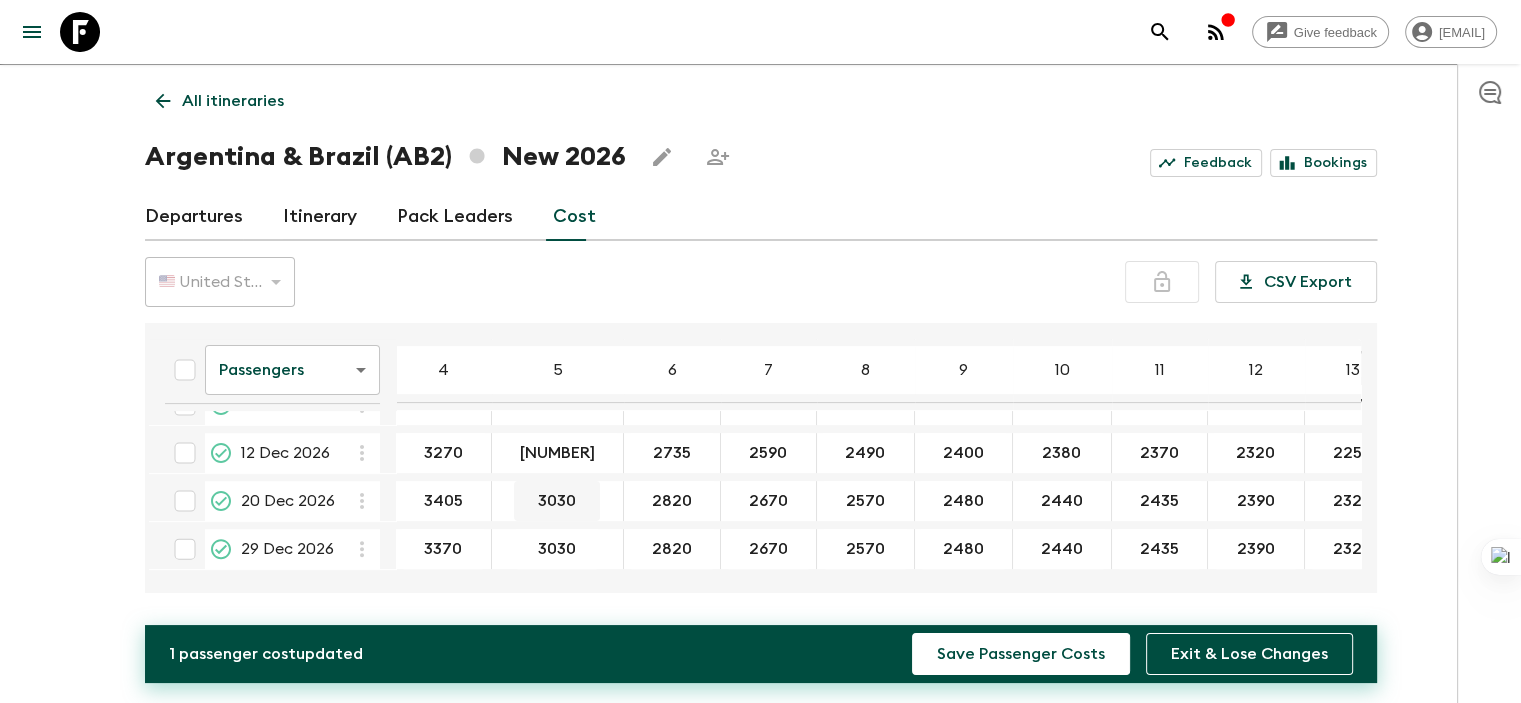 type on "3405" 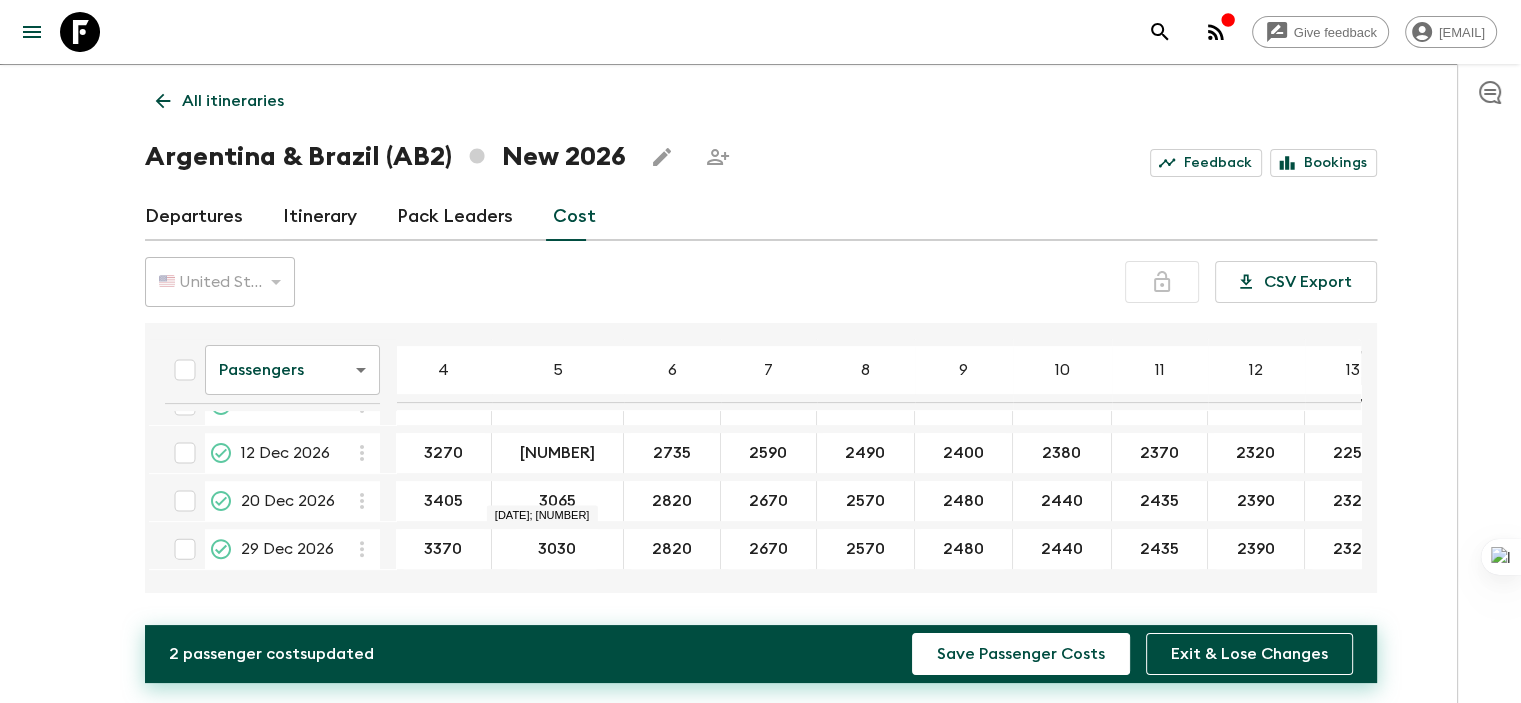 type on "3065" 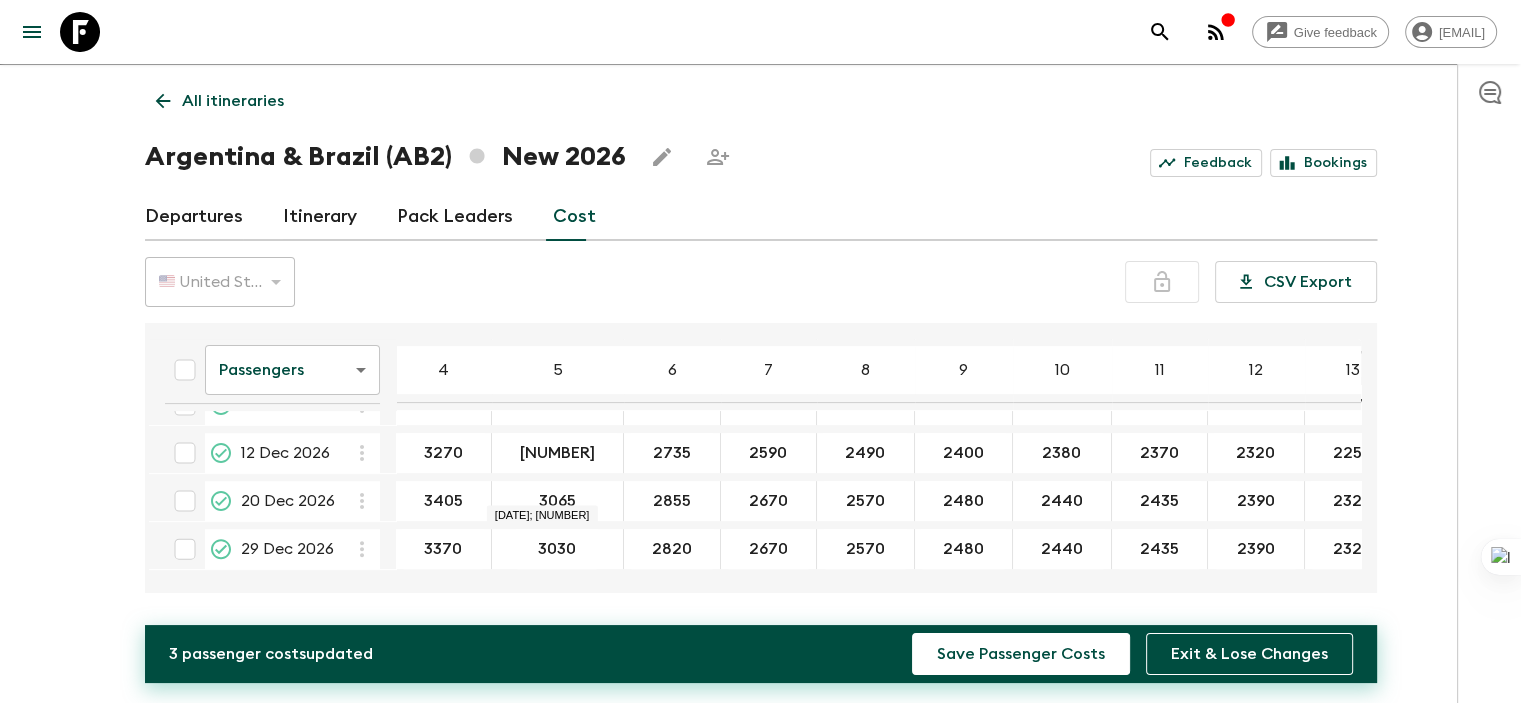 type on "2855" 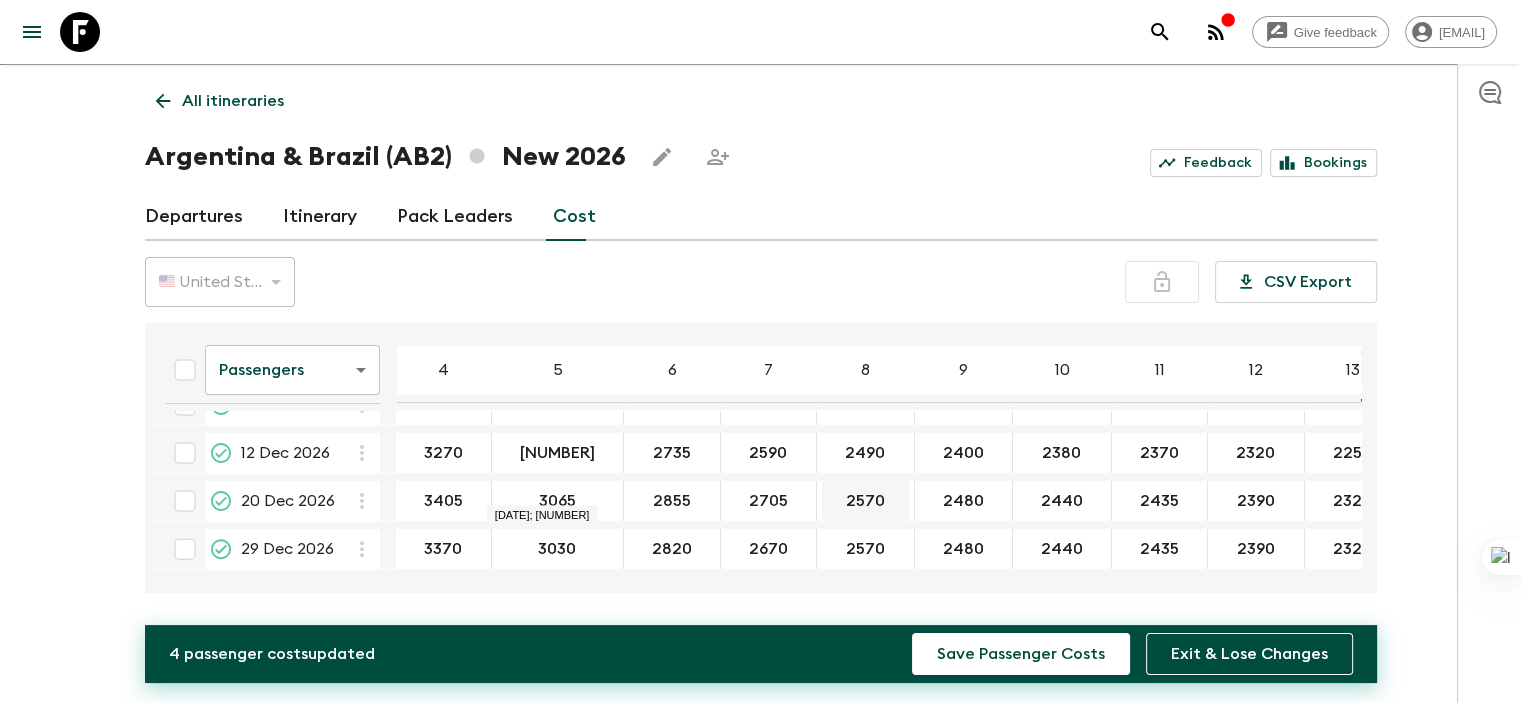 type on "2705" 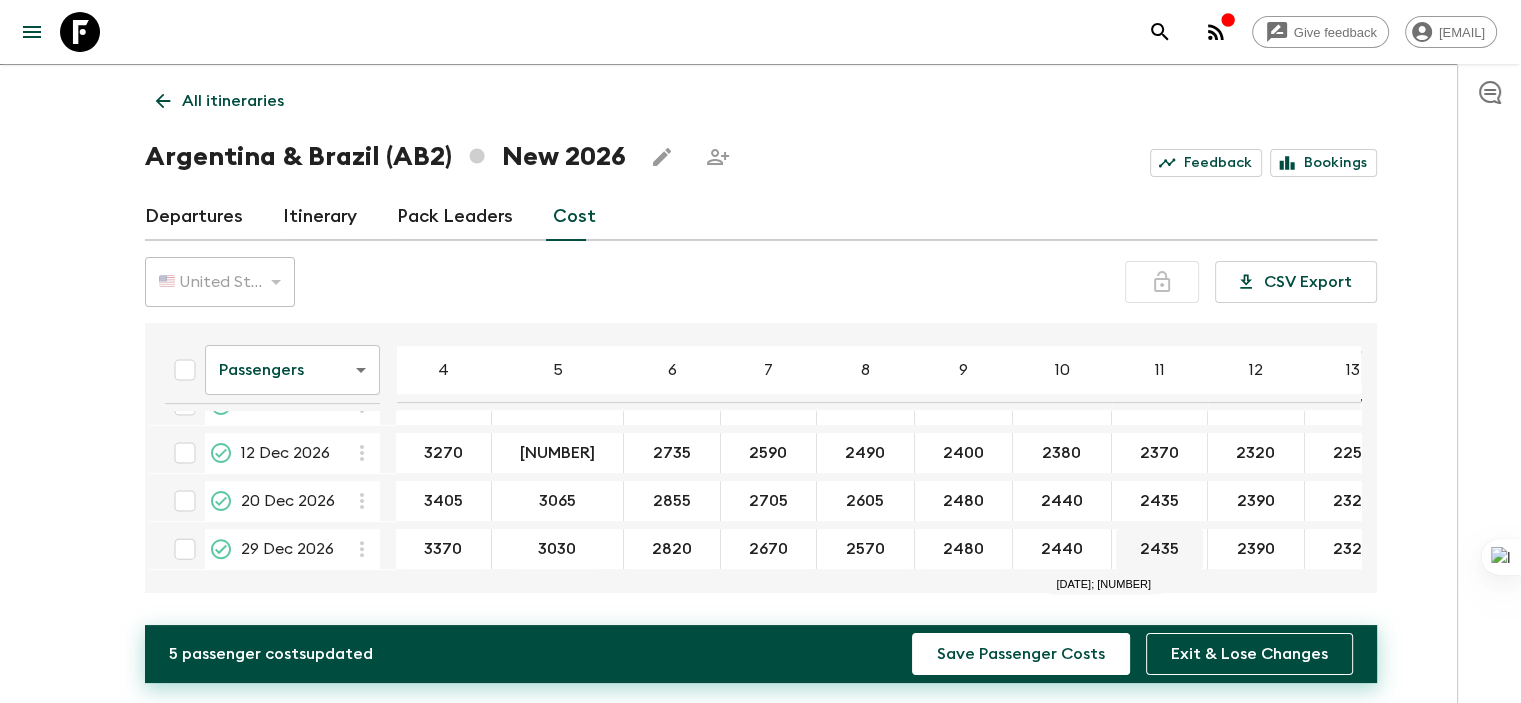 type on "2605" 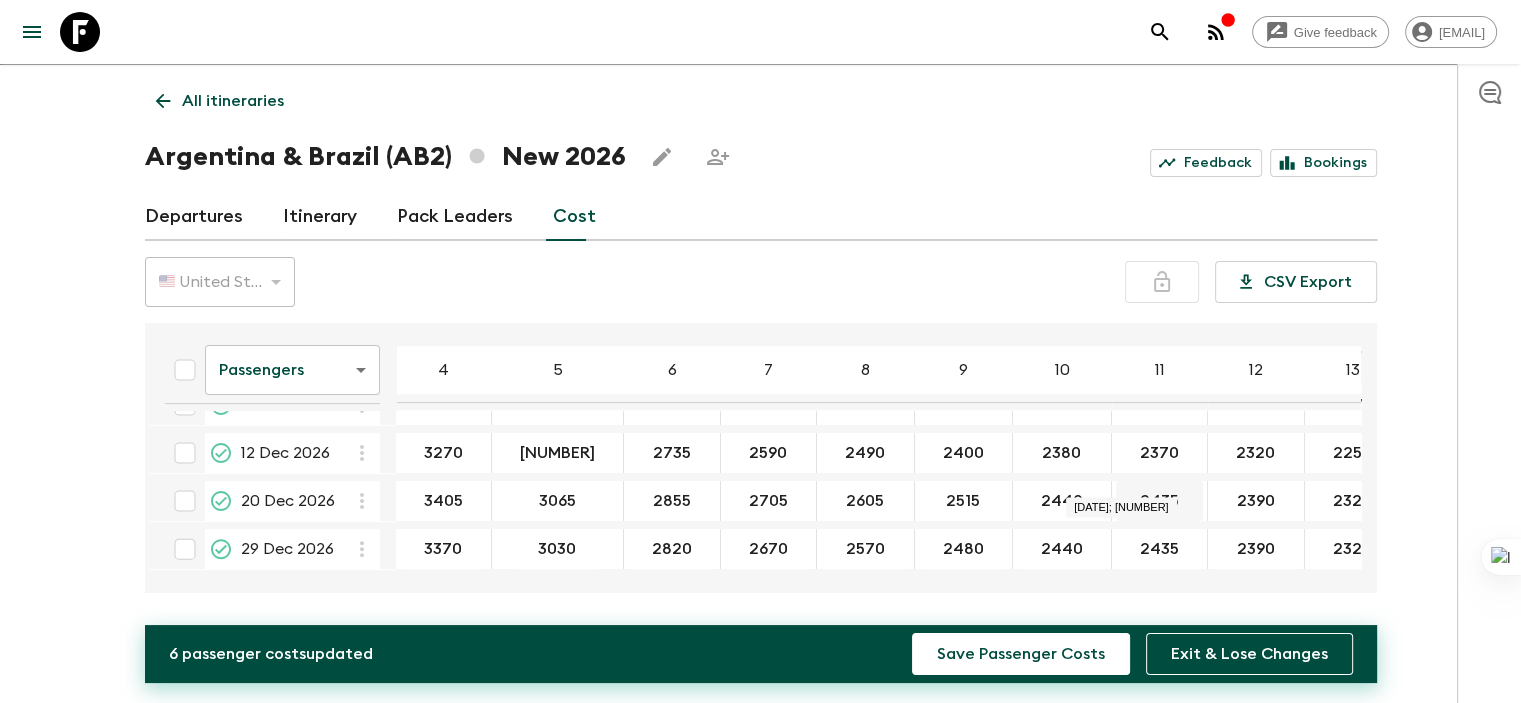 type on "2515" 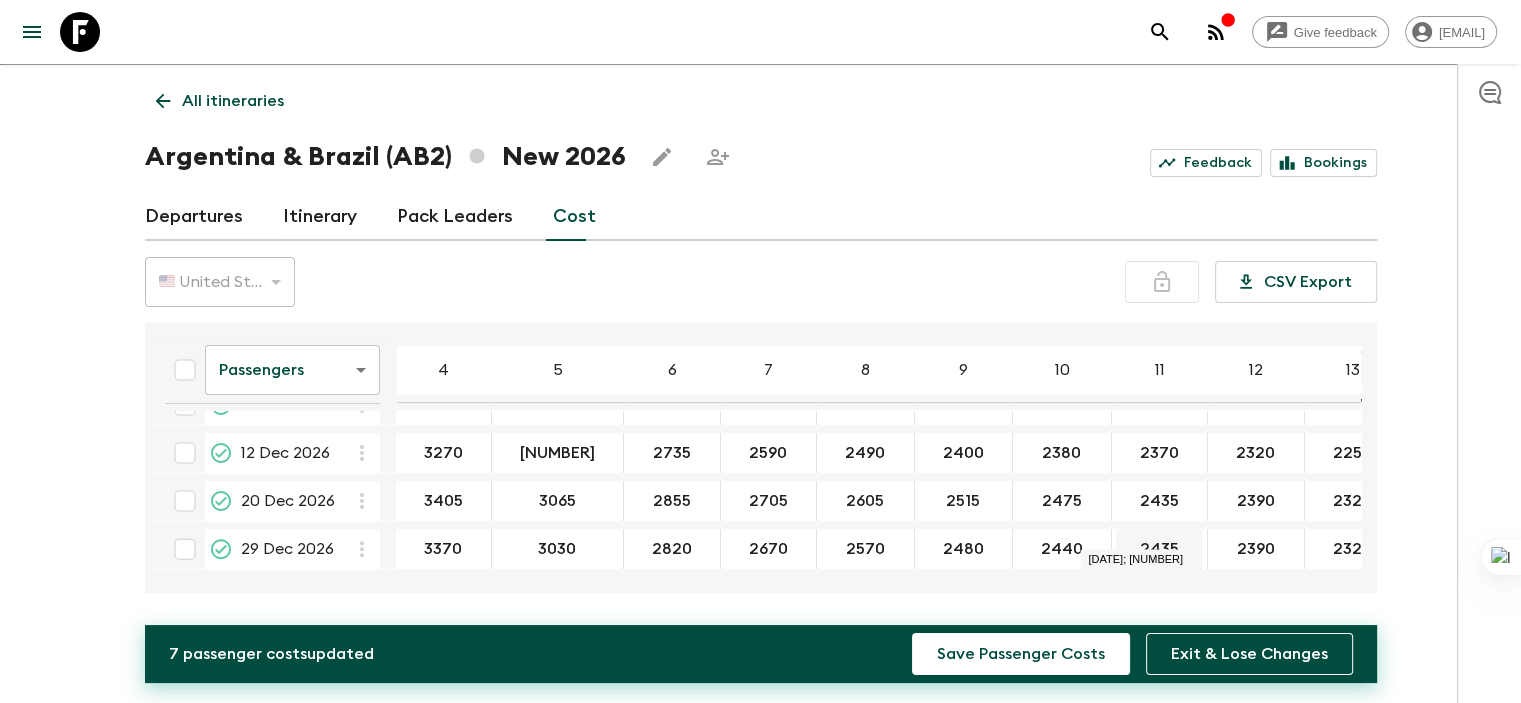 type on "2475" 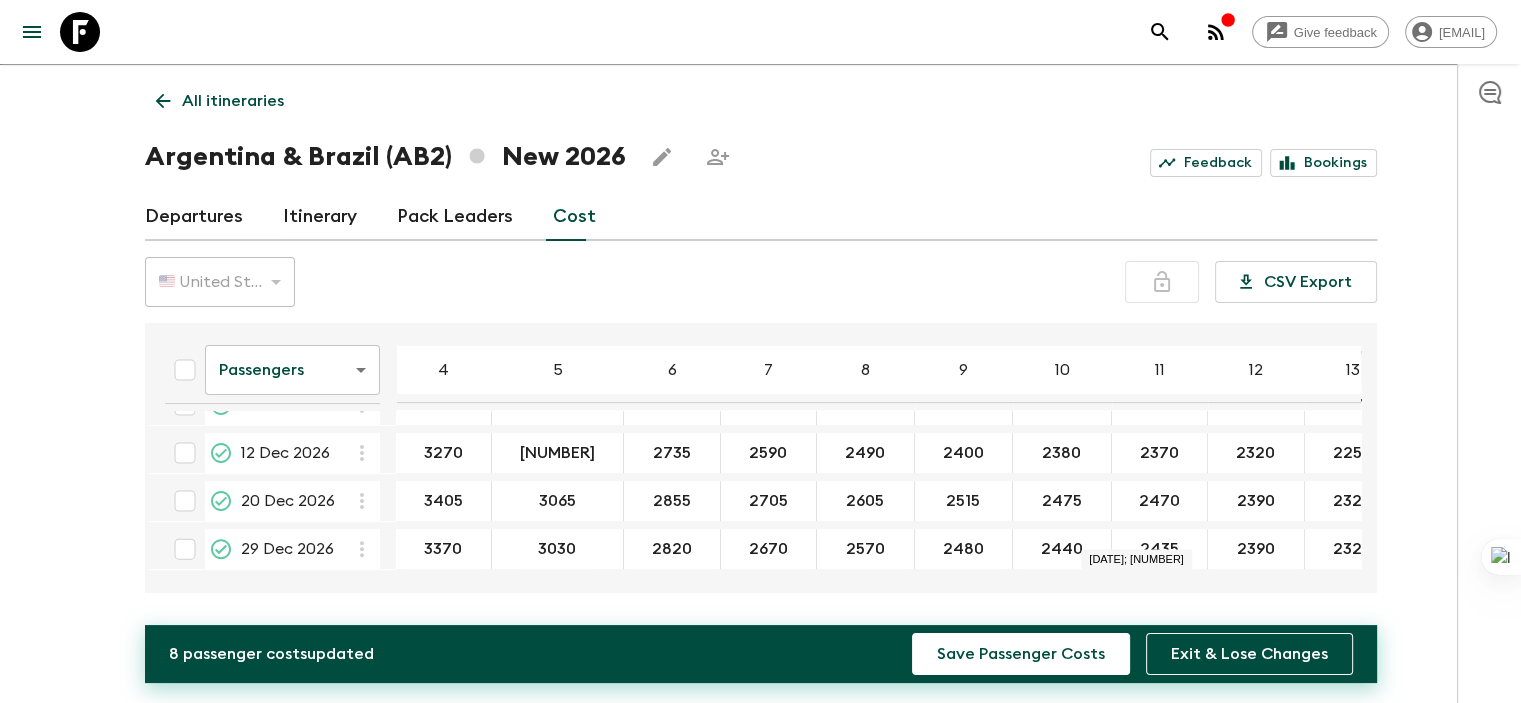 type on "2470" 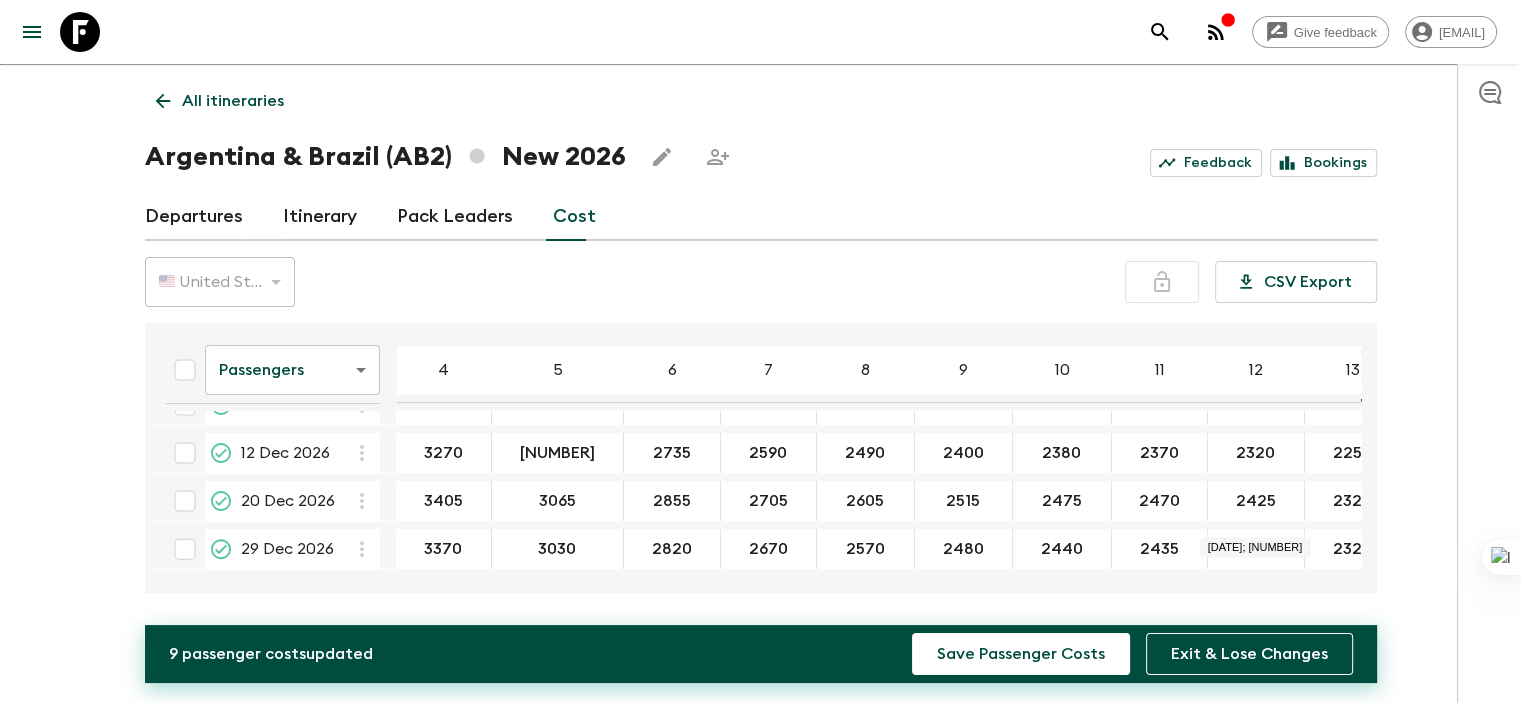 type on "2425" 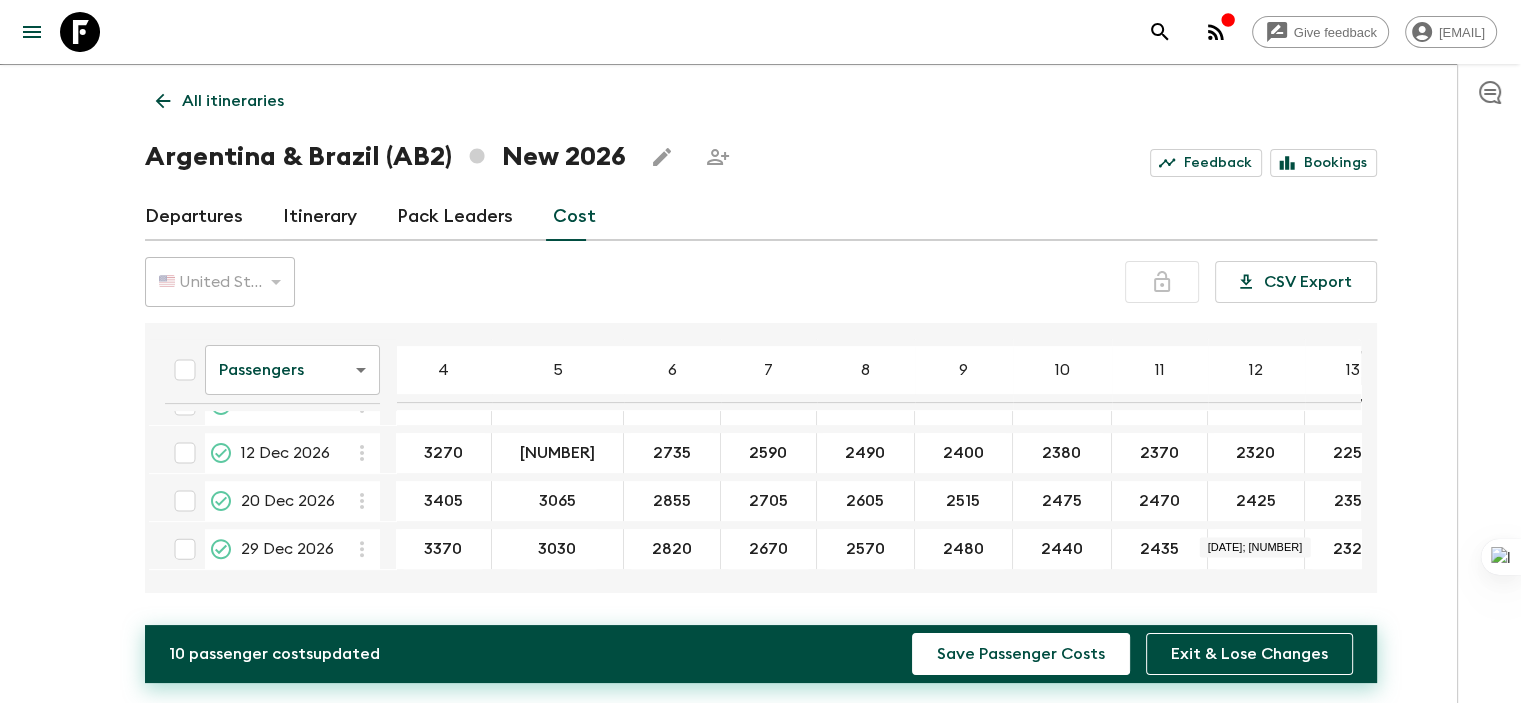 type on "2355" 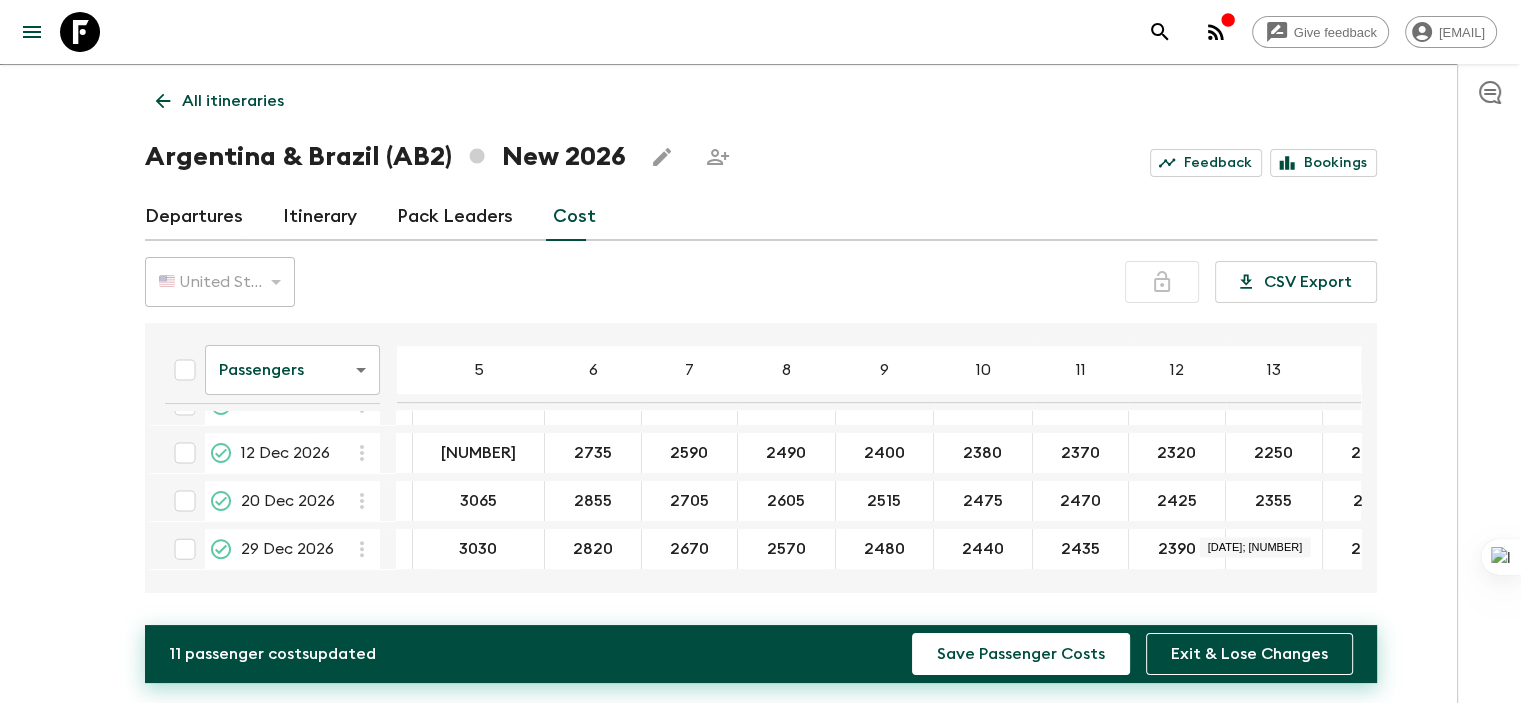 scroll, scrollTop: 760, scrollLeft: 0, axis: vertical 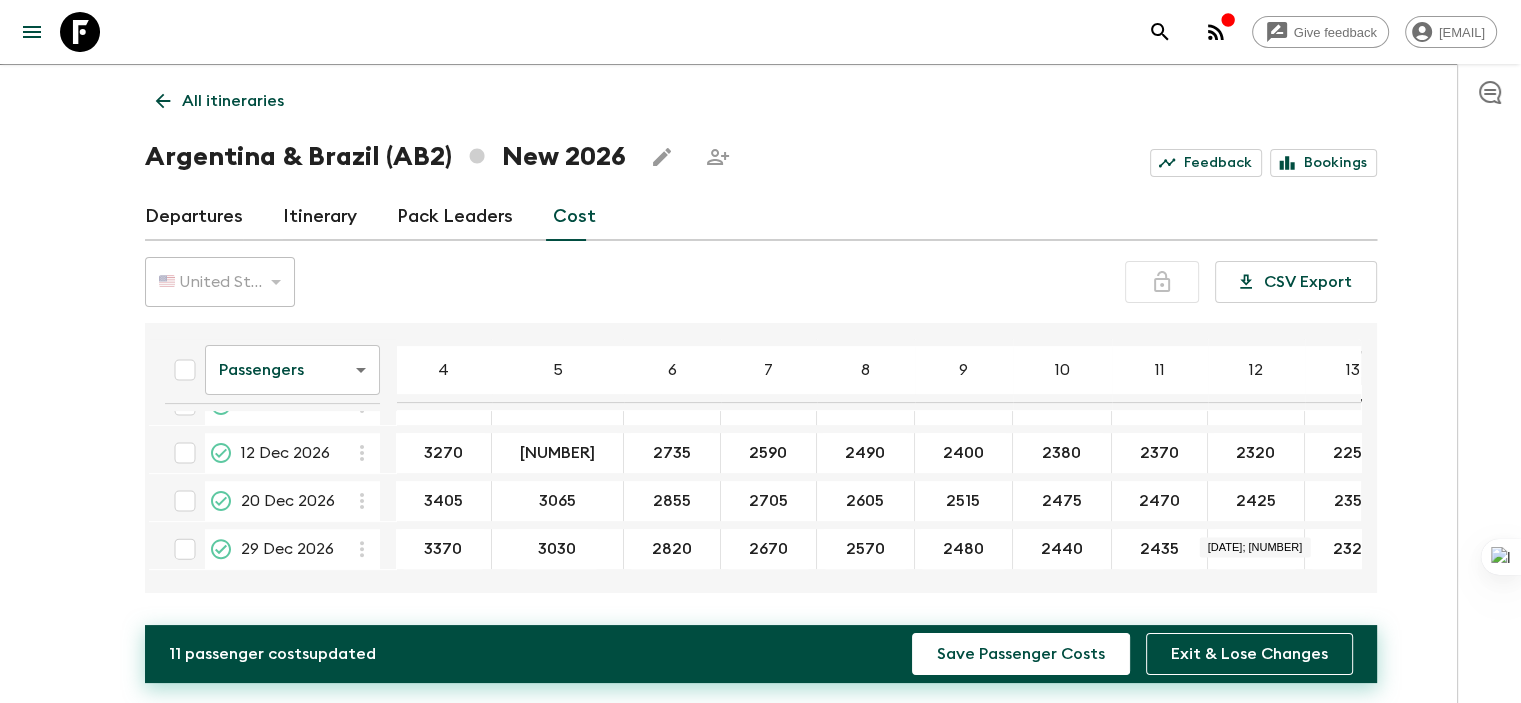 type on "2310" 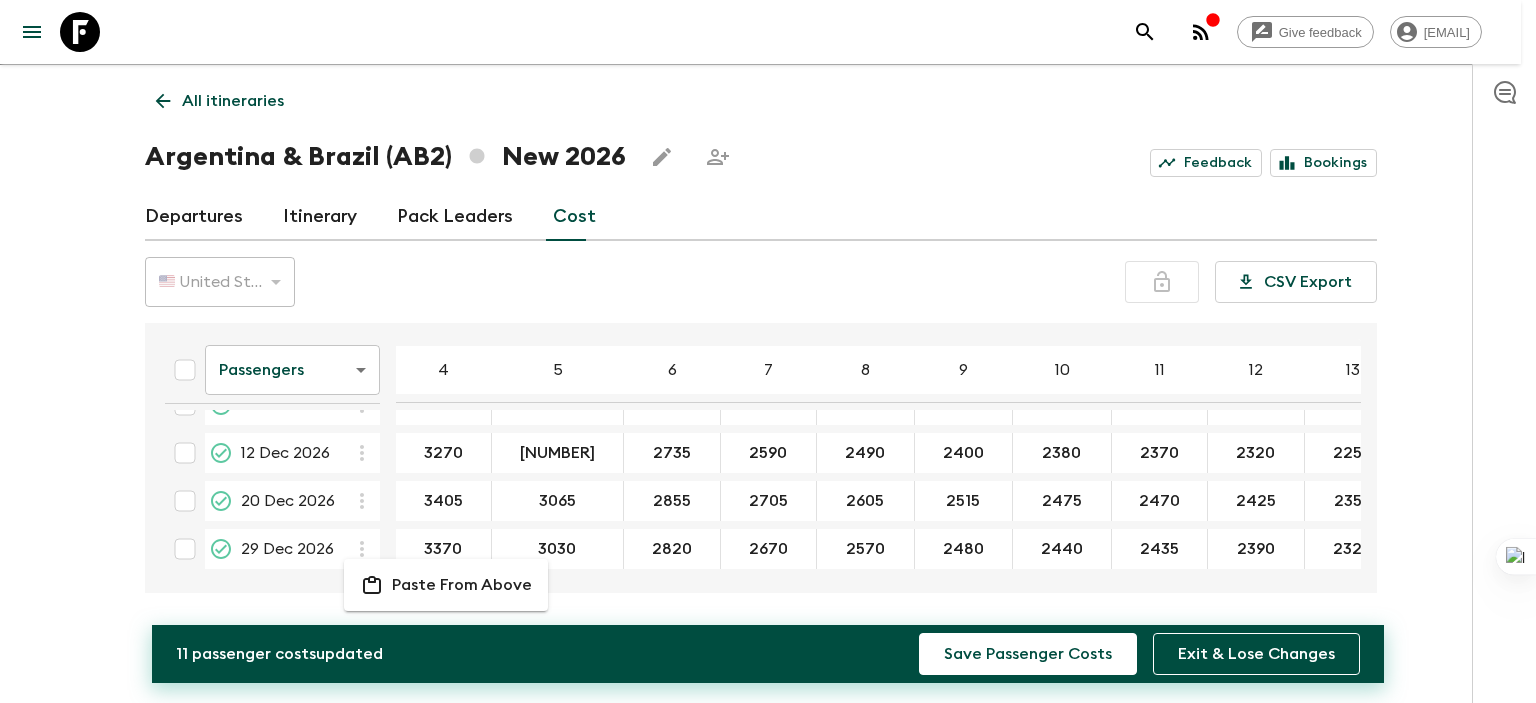 click on "Paste From Above" at bounding box center (462, 585) 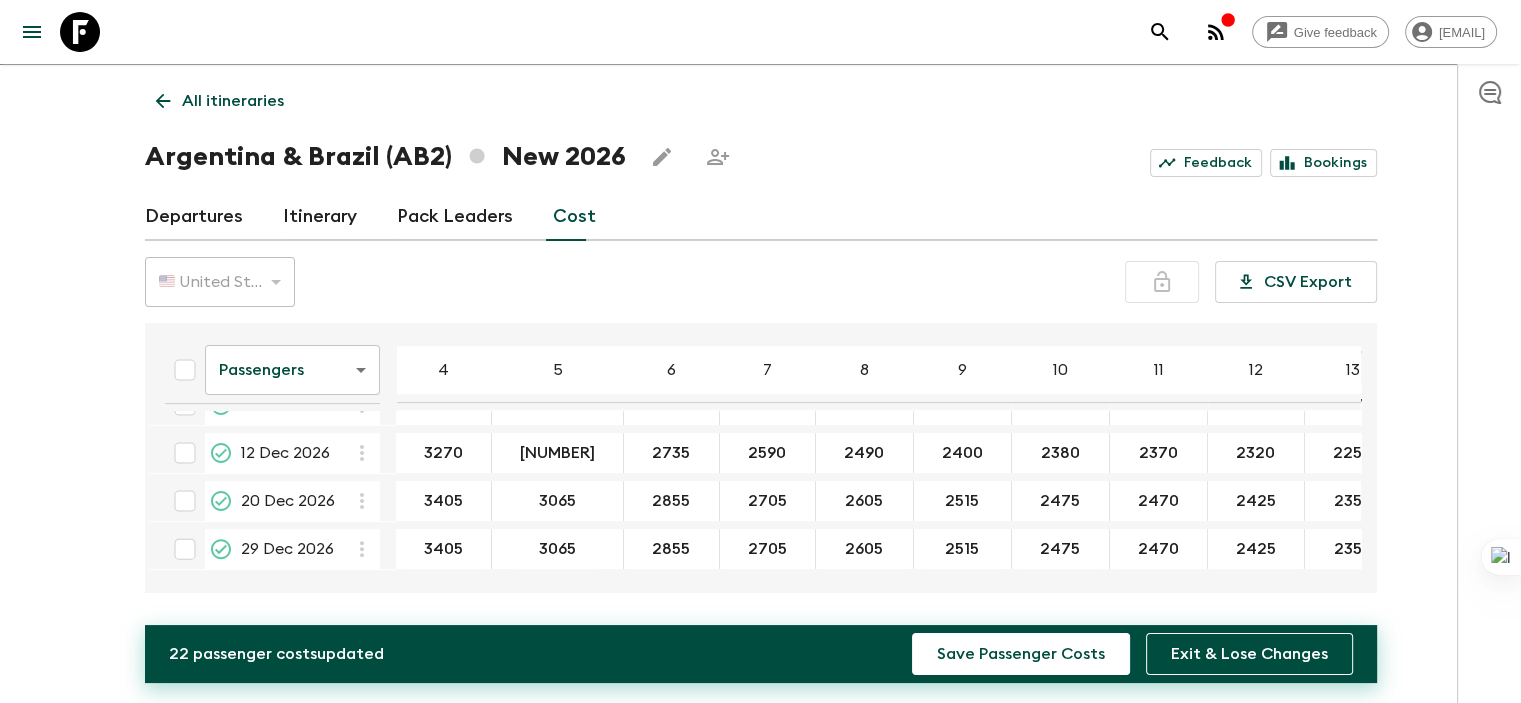 type 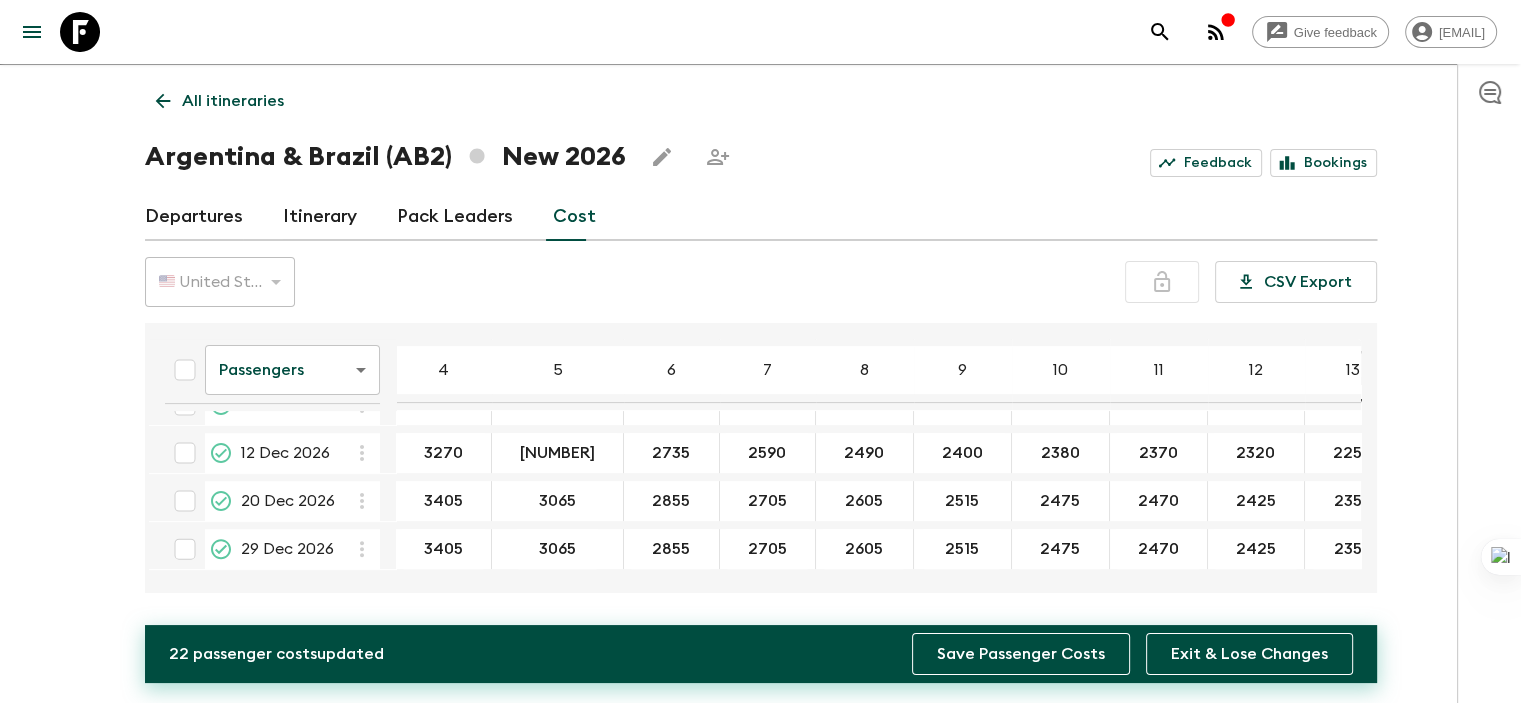 click on "Save Passenger Costs" at bounding box center [1021, 654] 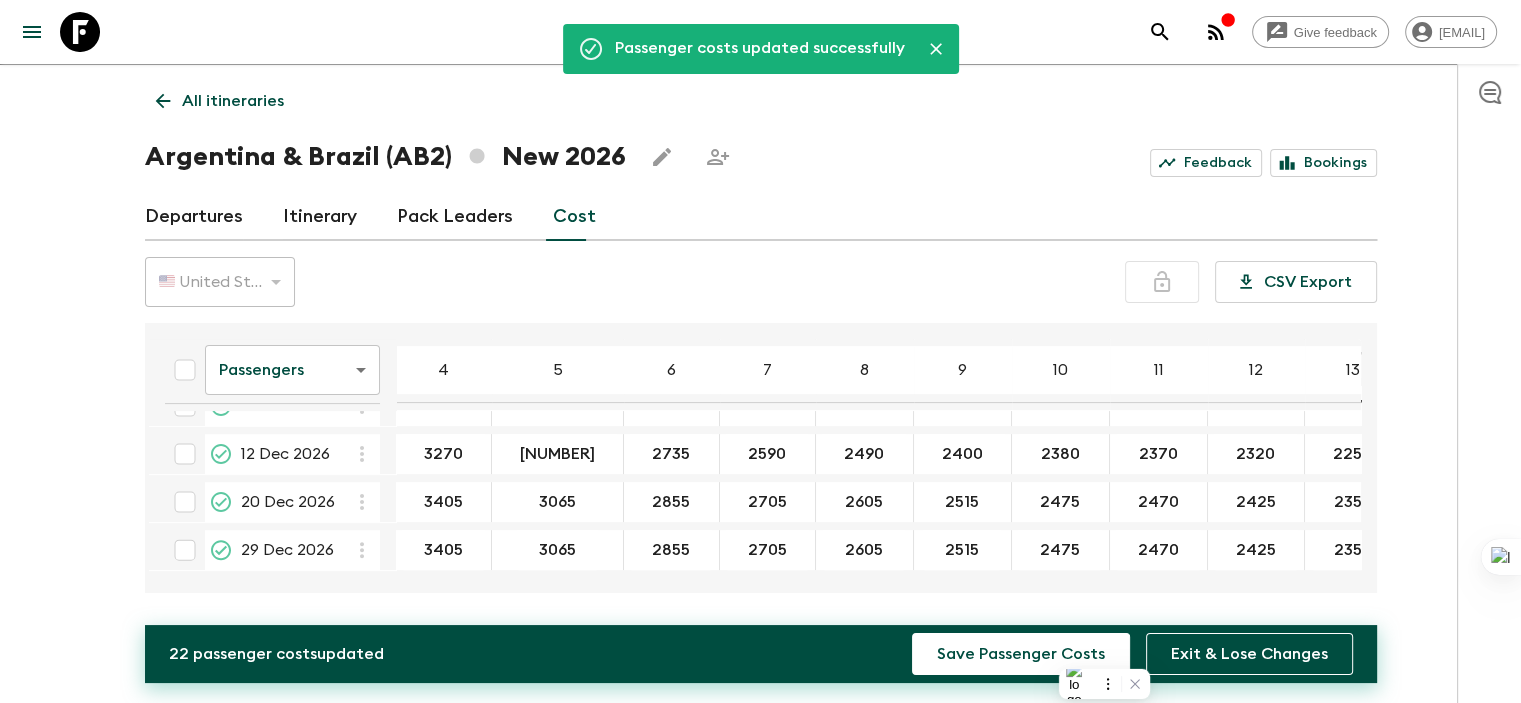 scroll, scrollTop: 760, scrollLeft: 77, axis: both 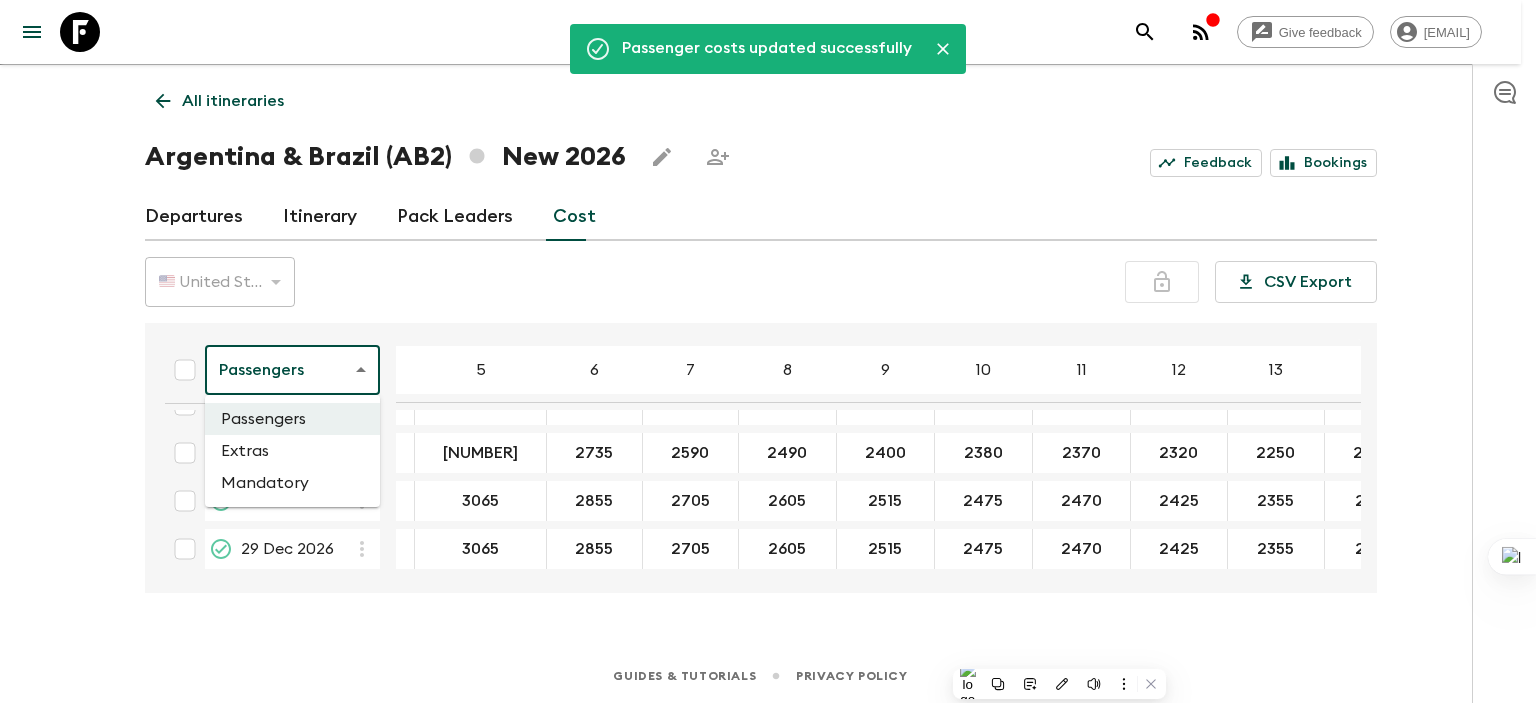 click on "Give feedback [EMAIL] We use functional & tracking cookies to deliver this experience. See our Privacy Policy for more. Dismiss Passenger costs updated successfully All itineraries Argentina & Brazil (AB2) New 2026 Feedback Bookings Departures Itinerary Pack Leaders Cost 🇺🇸 United States Dollar (USD) USD ​ CSV Export Passengers passengersCost ​ 4 5 6 7 8 9 10 11 12 13 14 15 16 17 18 [DATE] [NUMBER] [NUMBER] [NUMBER] [NUMBER] [NUMBER] [NUMBER] [NUMBER] [NUMBER] [NUMBER] [NUMBER] [NUMBER] [DATE] [NUMBER] [NUMBER] [NUMBER] [NUMBER] [NUMBER] [NUMBER] [NUMBER] [NUMBER] [NUMBER] [NUMBER] [NUMBER] [DATE] [NUMBER] [NUMBER] [NUMBER] [NUMBER] [NUMBER] ​ [NUMBER] [NUMBER] [NUMBER] [NUMBER] [NUMBER] [NUMBER] [NUMBER] [NUMBER] [NUMBER] [NUMBER] [NUMBER] [DATE] [NUMBER] [NUMBER] [NUMBER] [NUMBER] [NUMBER] [NUMBER] [NUMBER] [NUMBER] [NUMBER] [NUMBER] [NUMBER]" at bounding box center [768, 334] 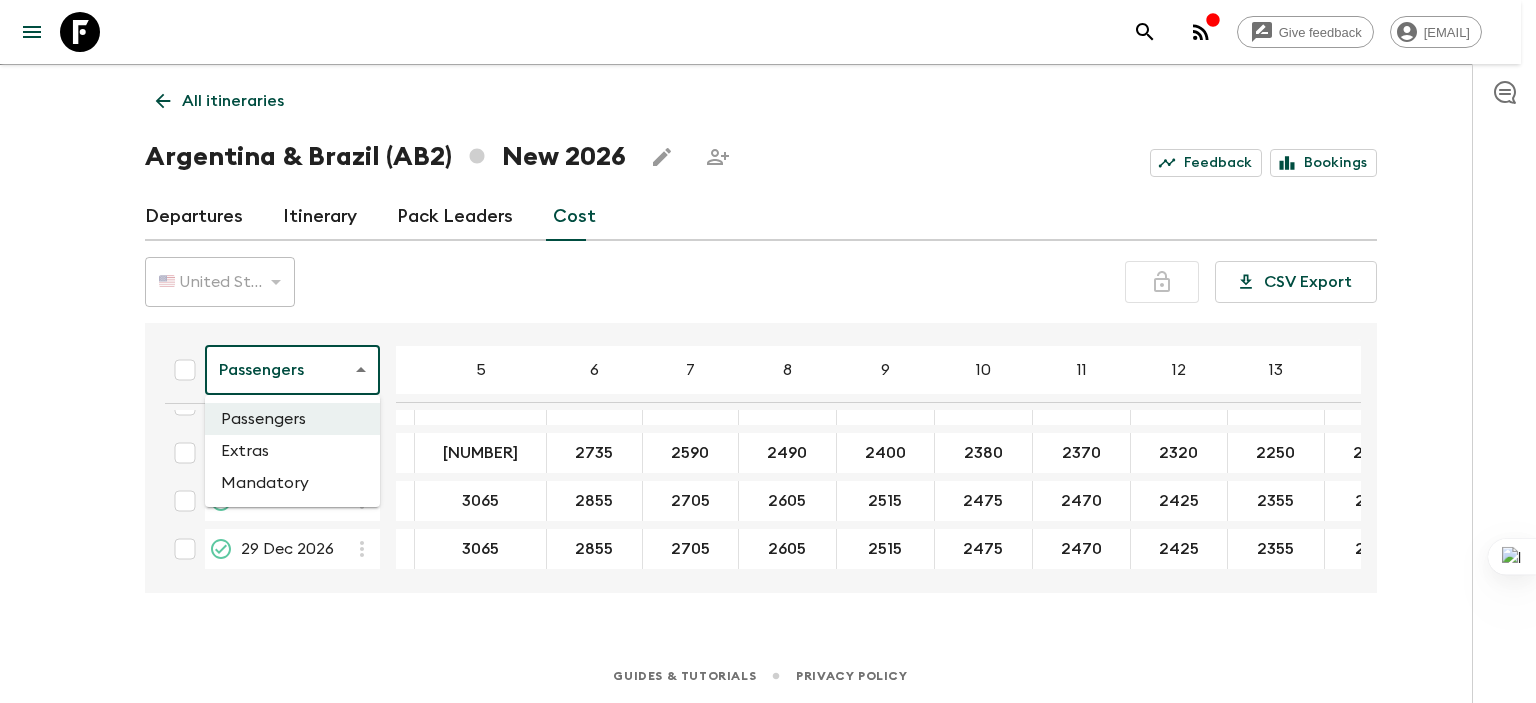 click on "Extras" at bounding box center [292, 451] 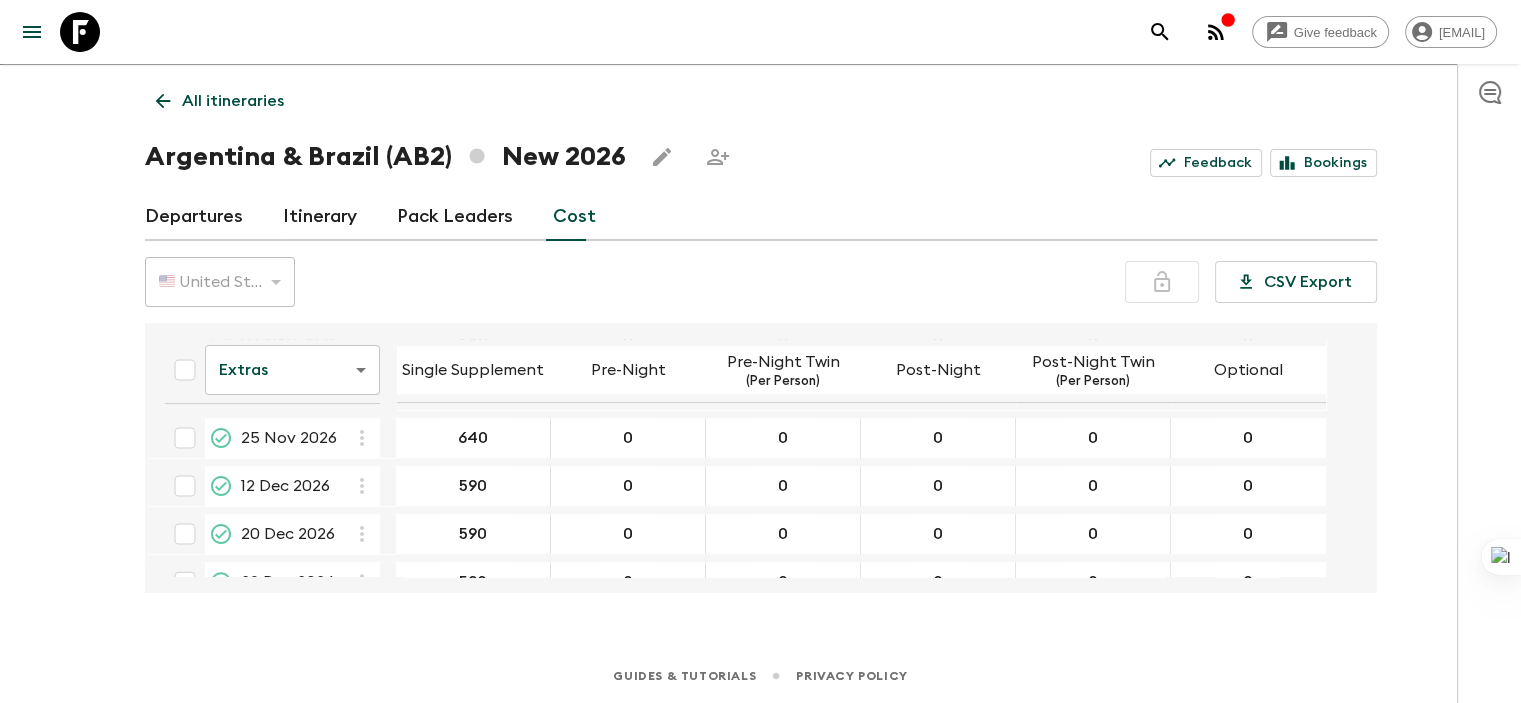 scroll, scrollTop: 752, scrollLeft: 0, axis: vertical 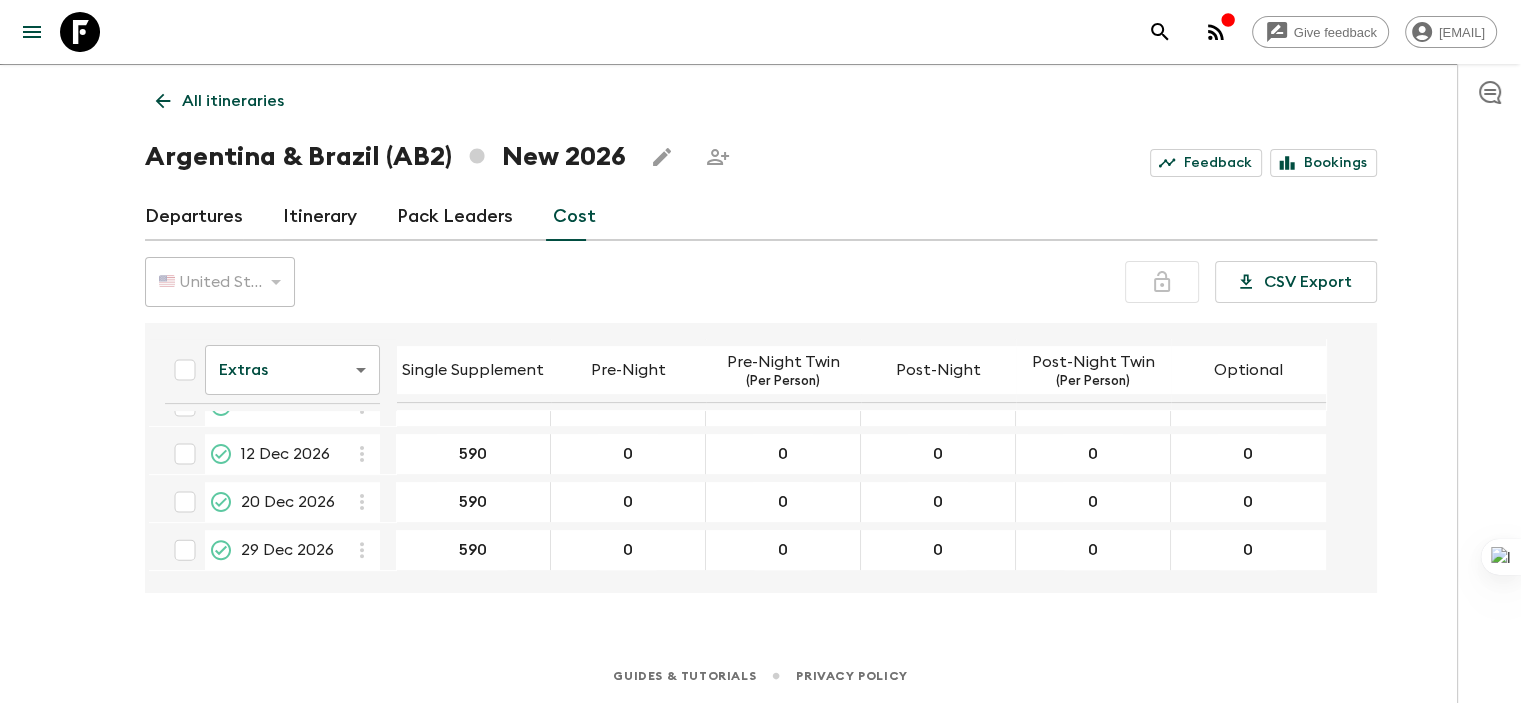 click on "All itineraries" at bounding box center [233, 101] 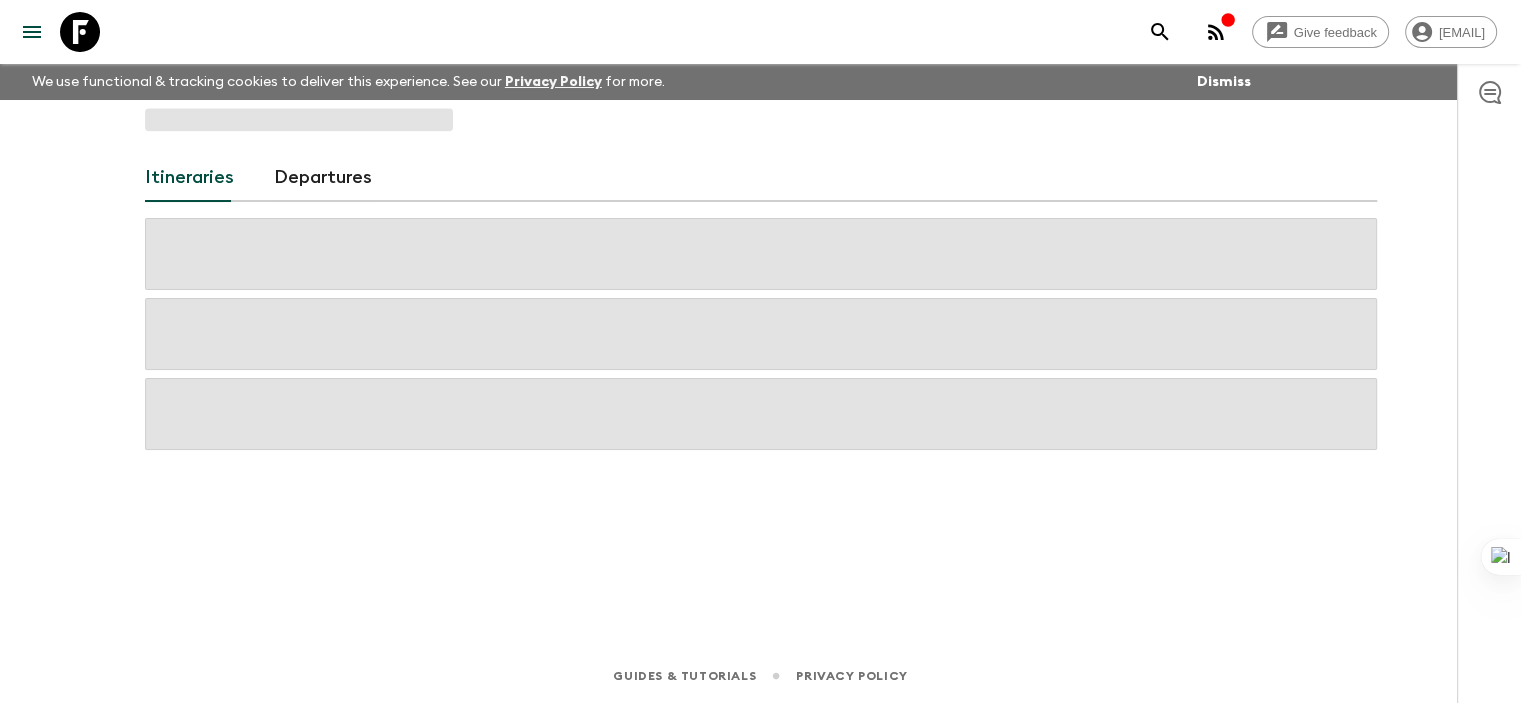 scroll, scrollTop: 0, scrollLeft: 0, axis: both 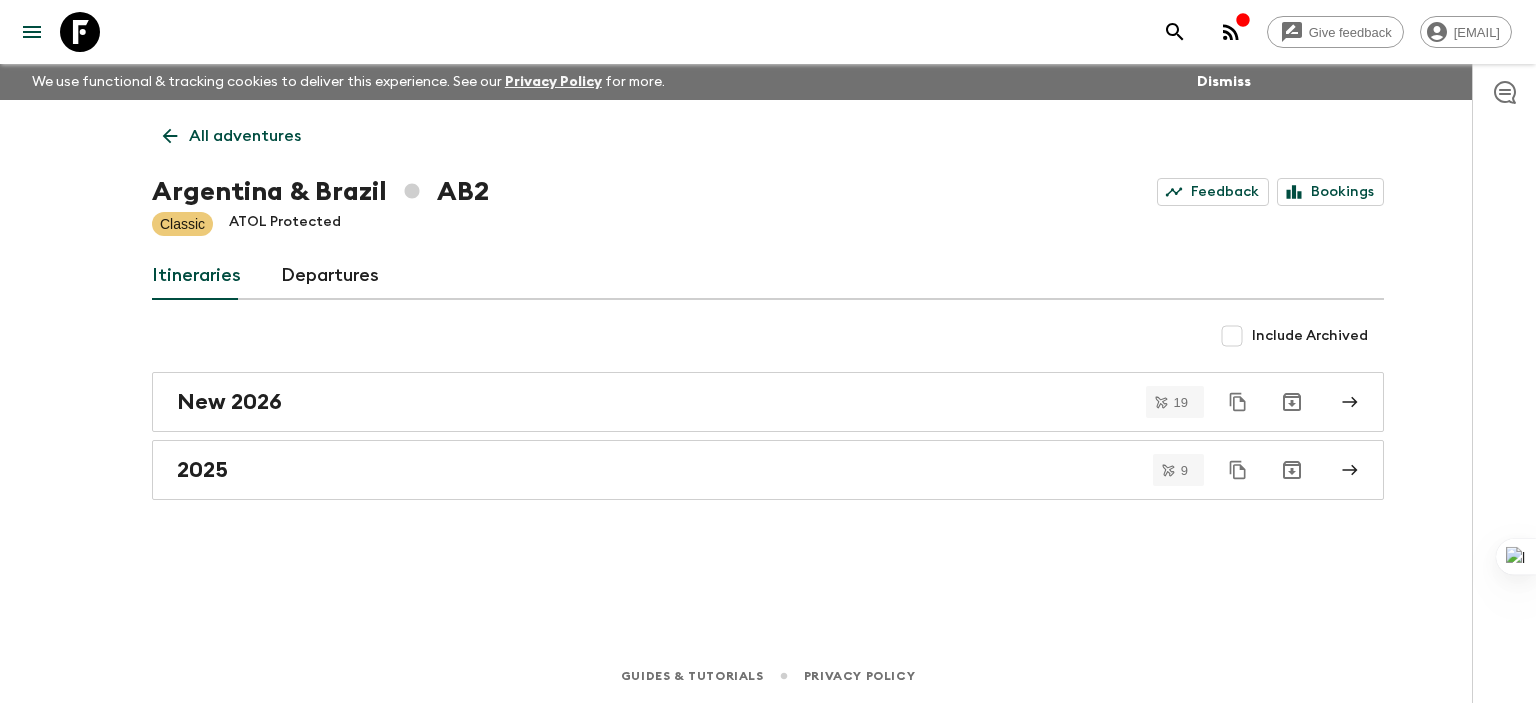 click 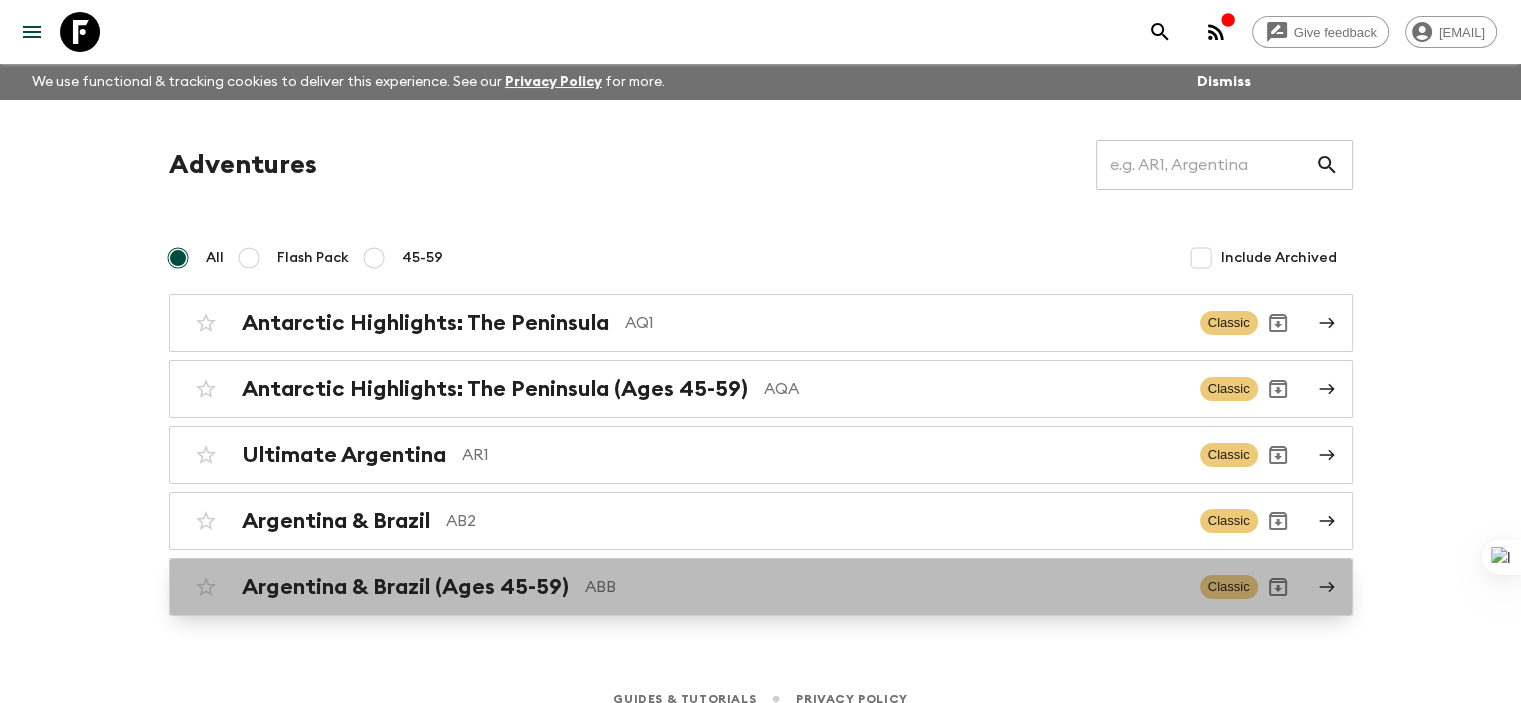click on "Argentina & Brazil (Ages 45-59)" at bounding box center [405, 587] 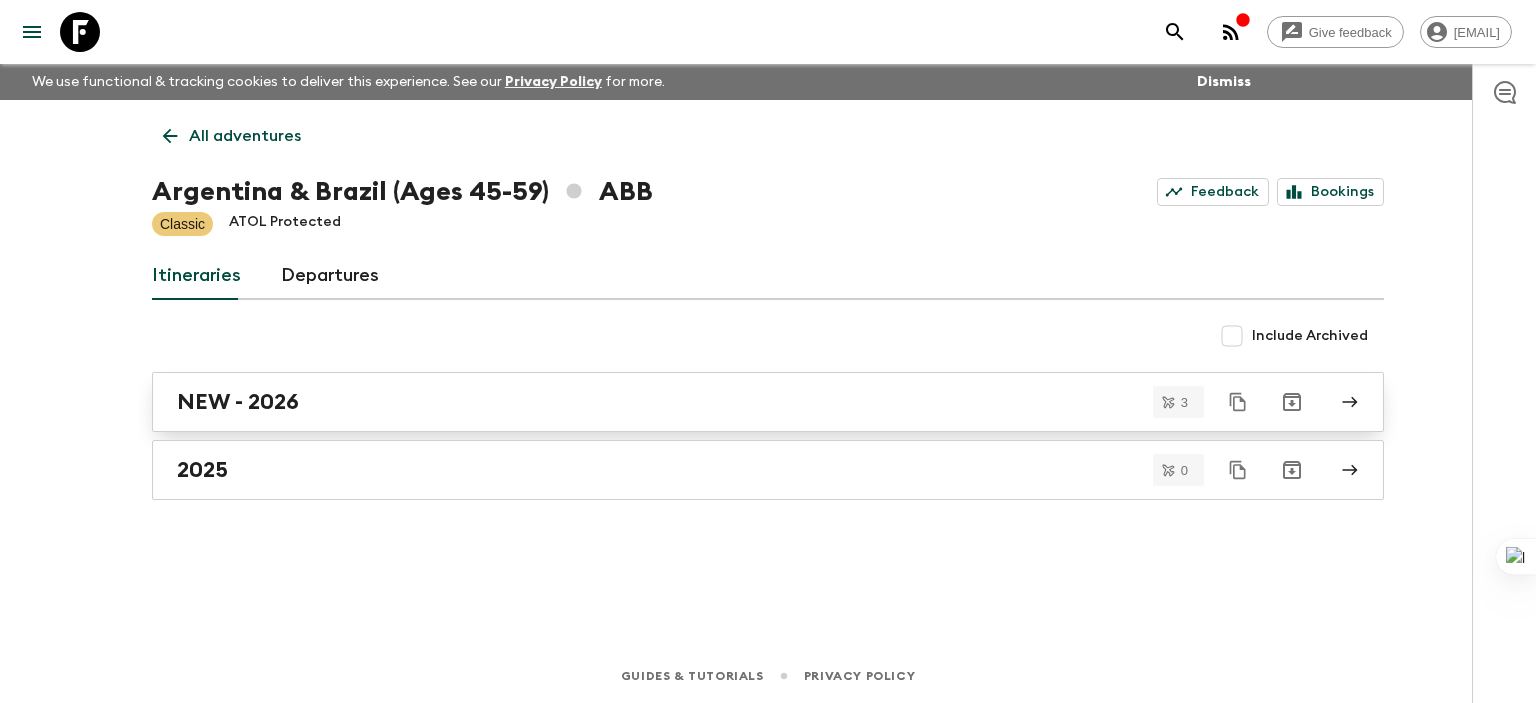 click on "NEW -  2026" at bounding box center [238, 402] 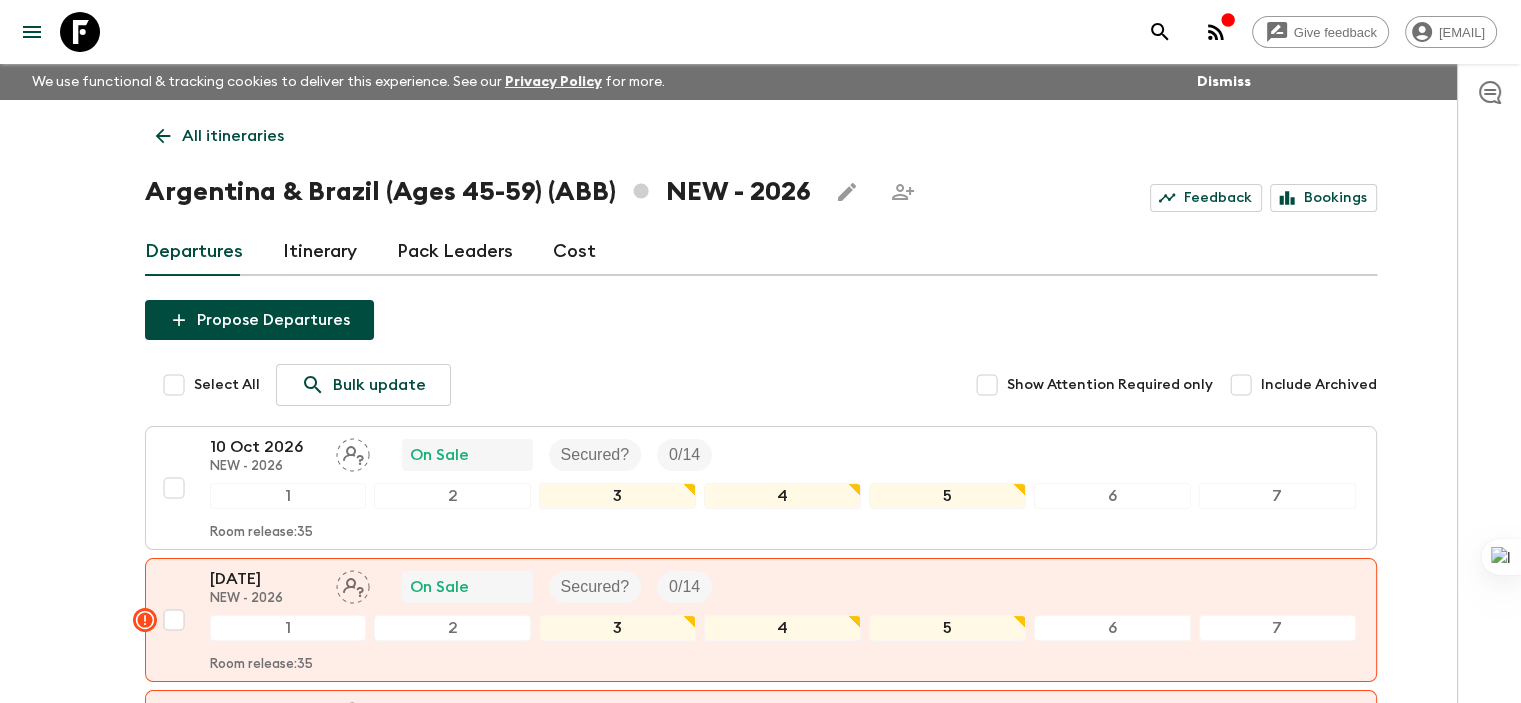 click on "Cost" at bounding box center [574, 252] 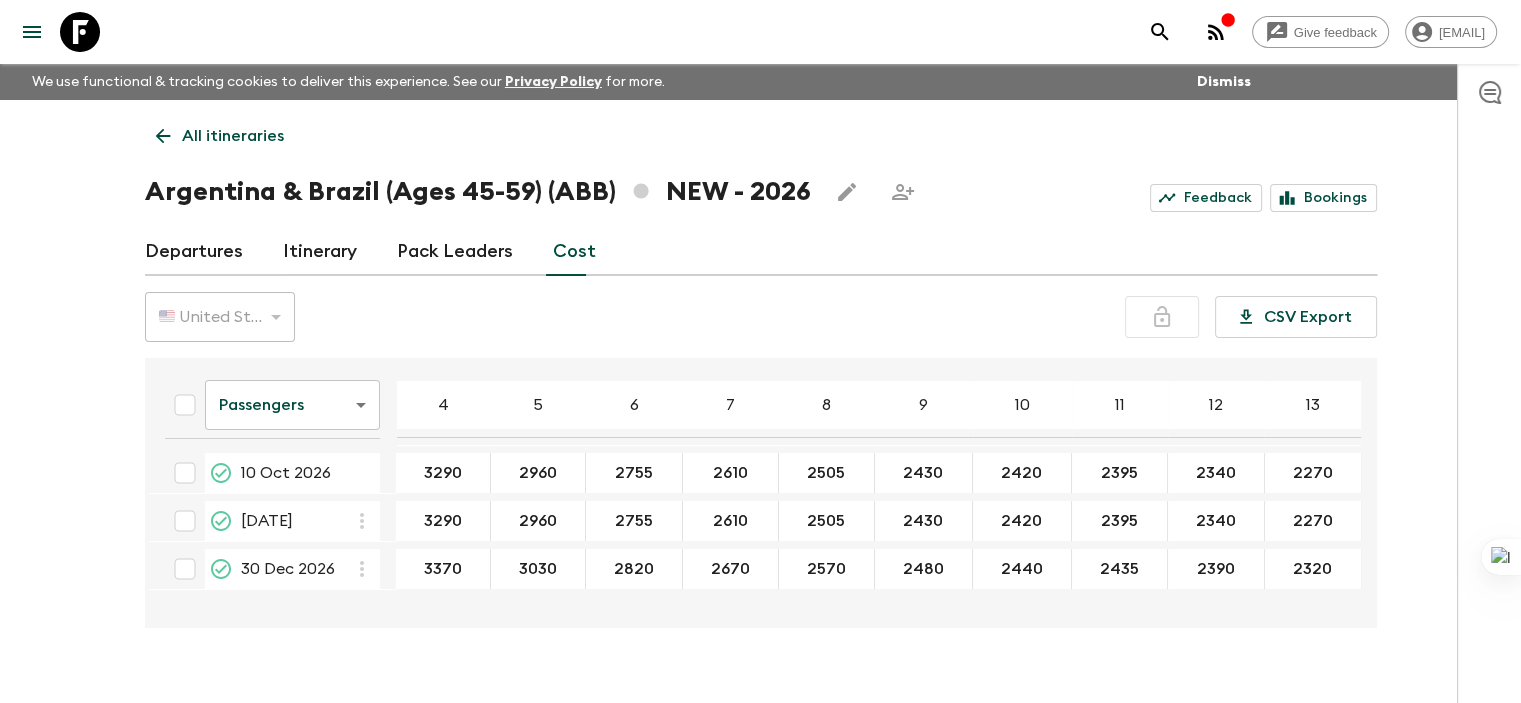 scroll, scrollTop: 35, scrollLeft: 0, axis: vertical 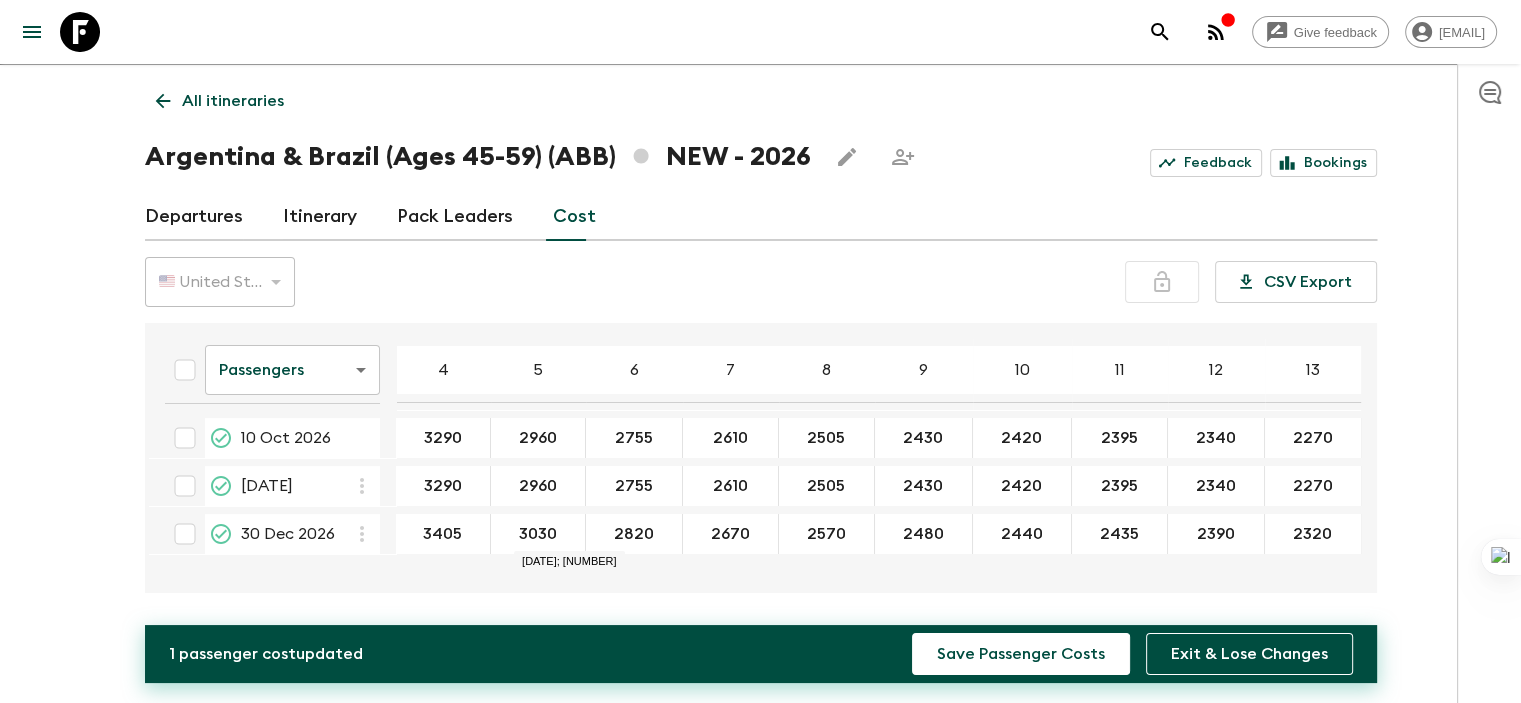 type on "3405" 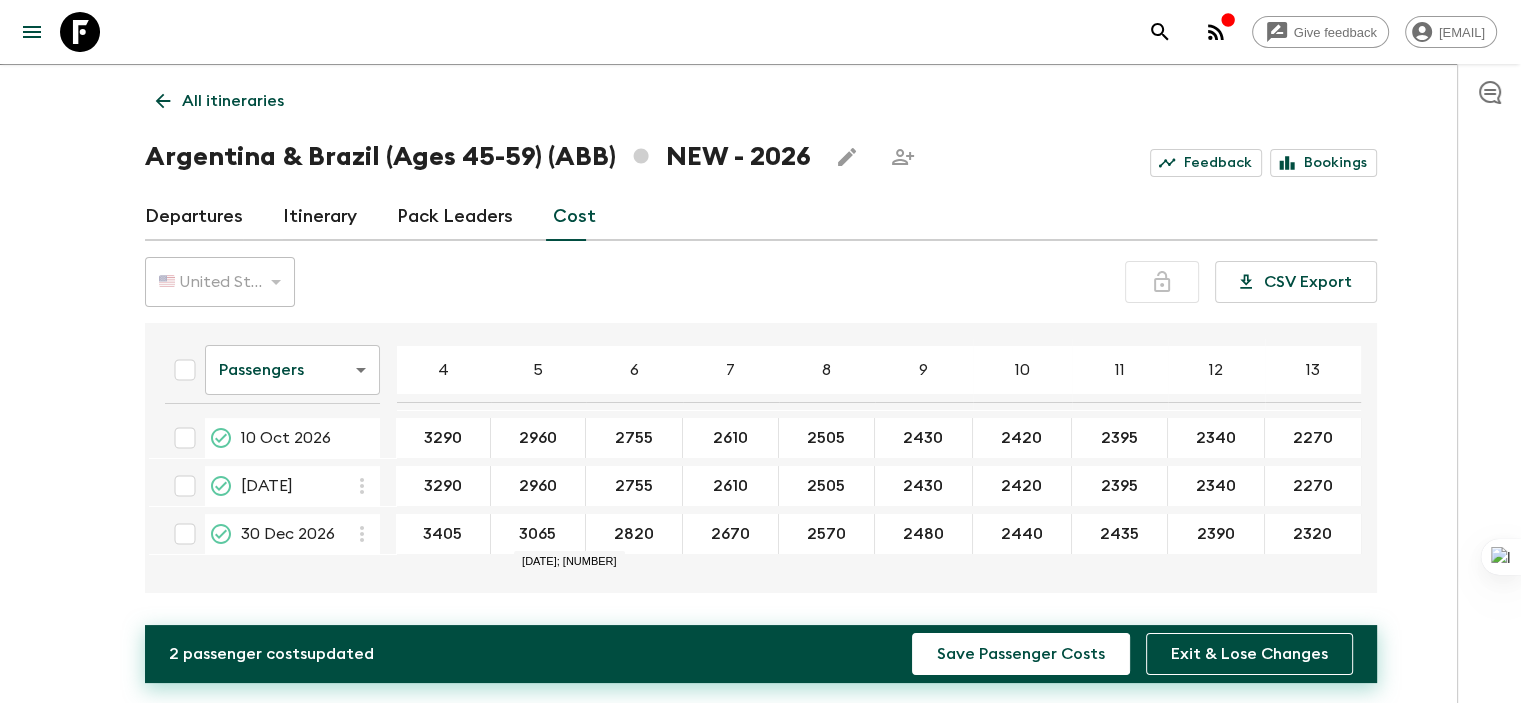 type on "3065" 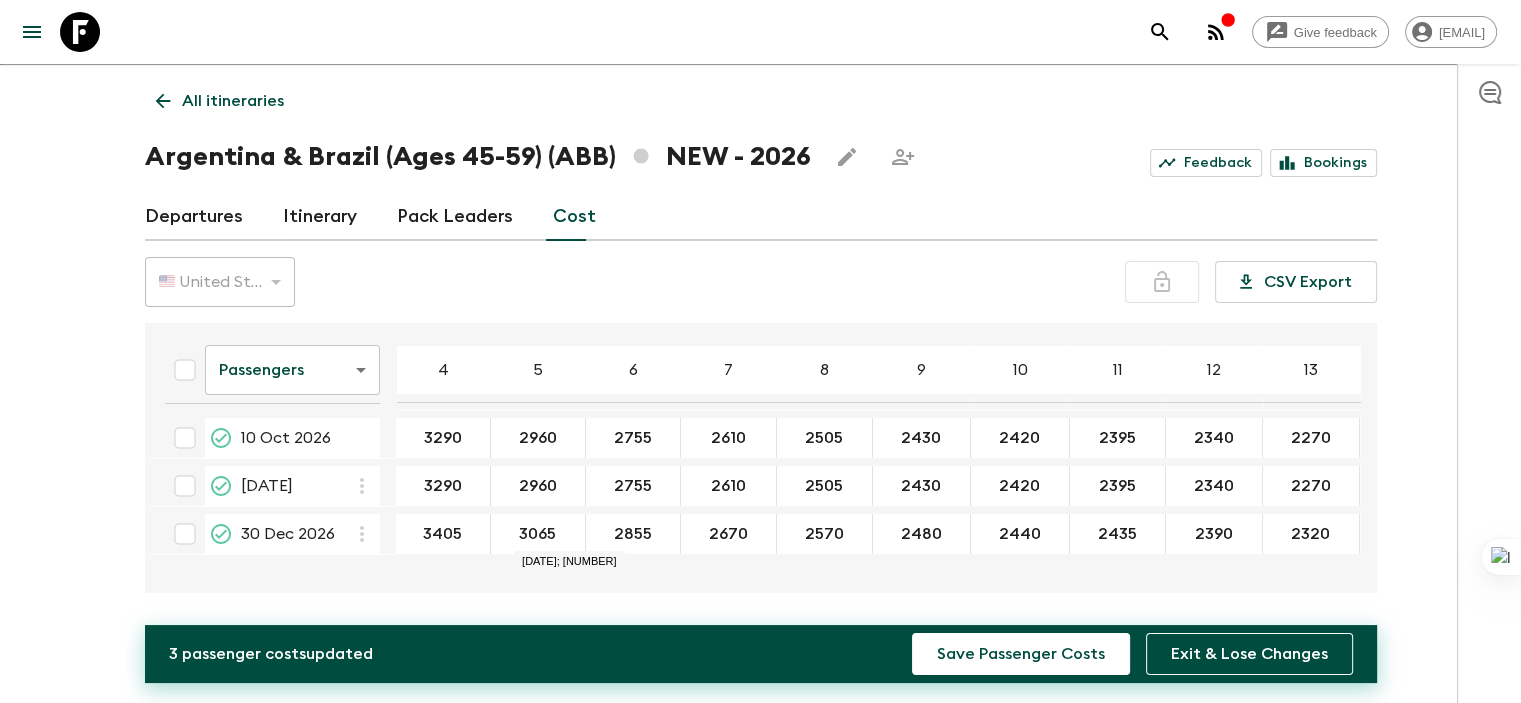 type on "2855" 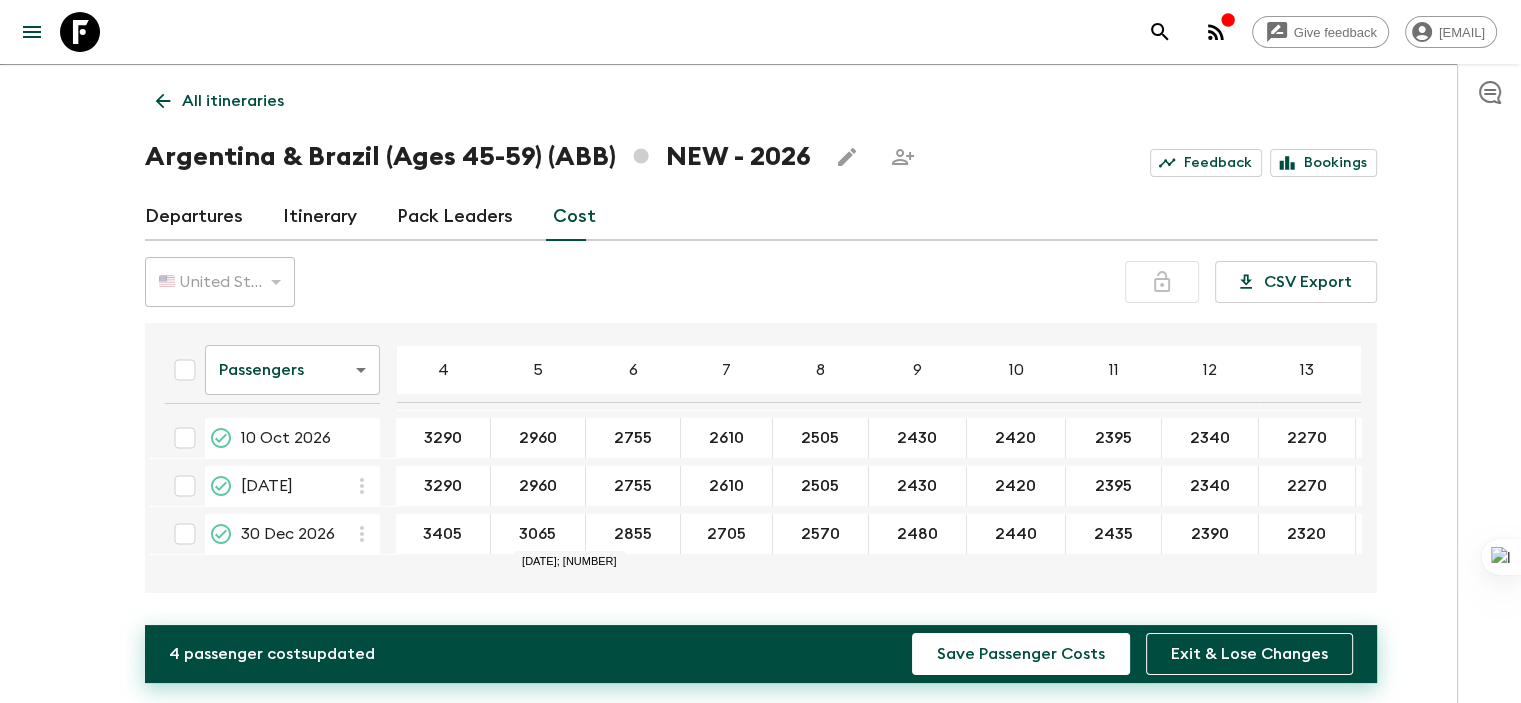 type on "2705" 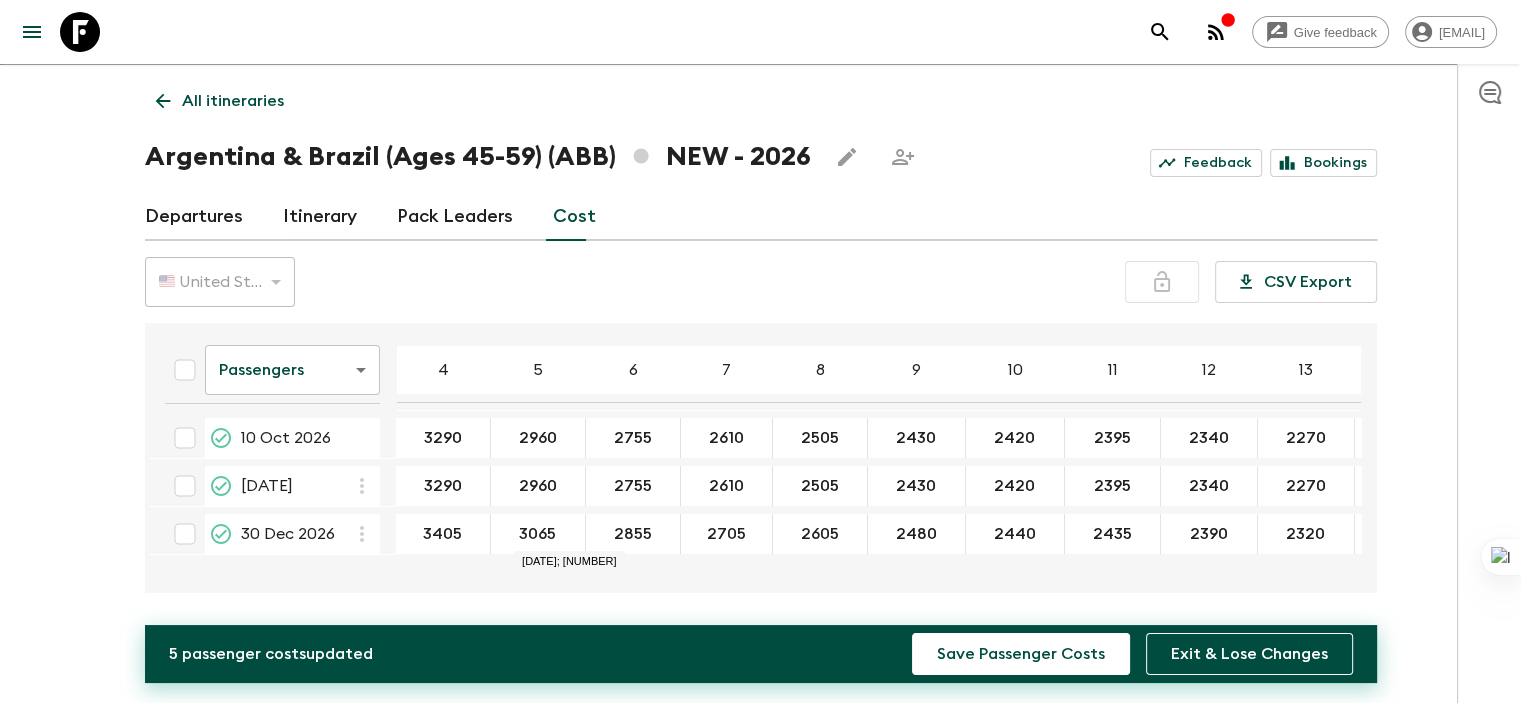 type on "2605" 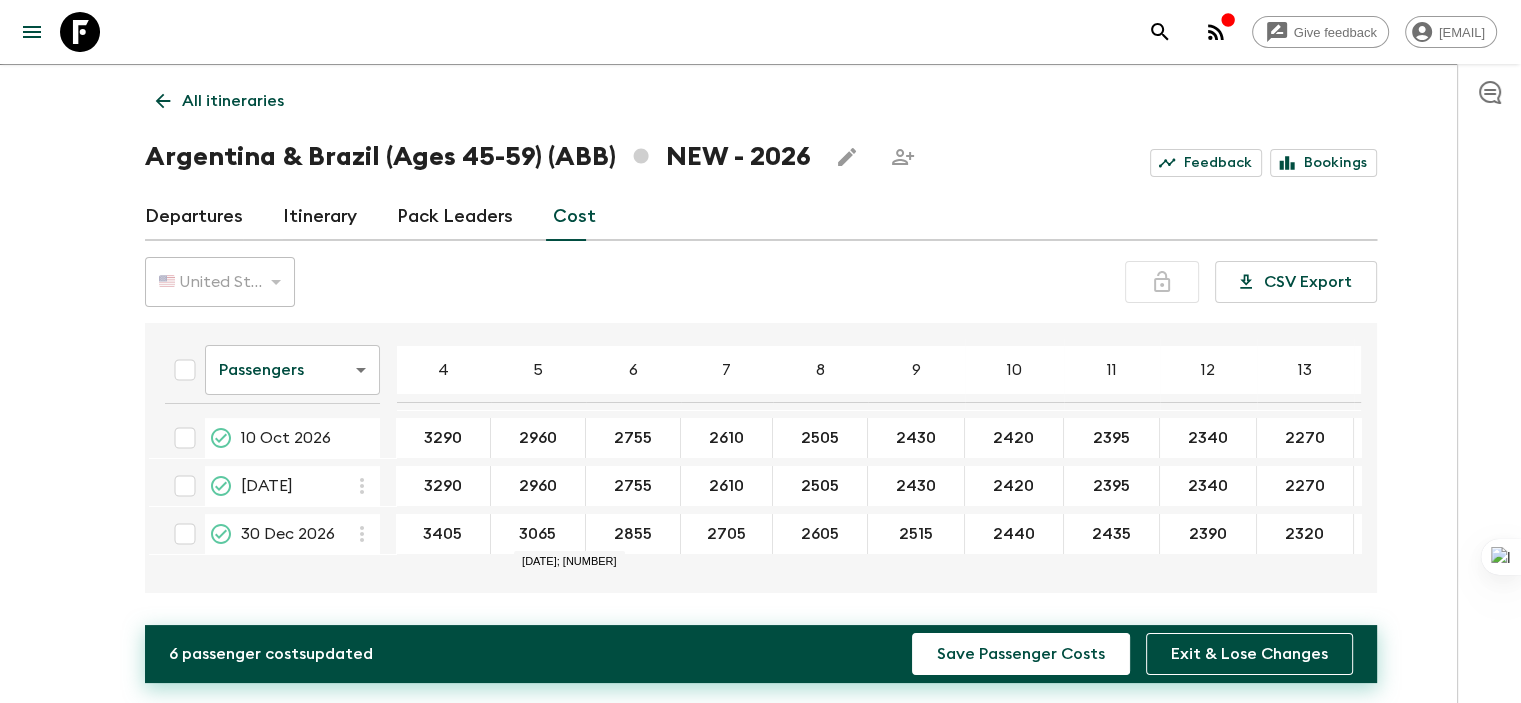 type on "2515" 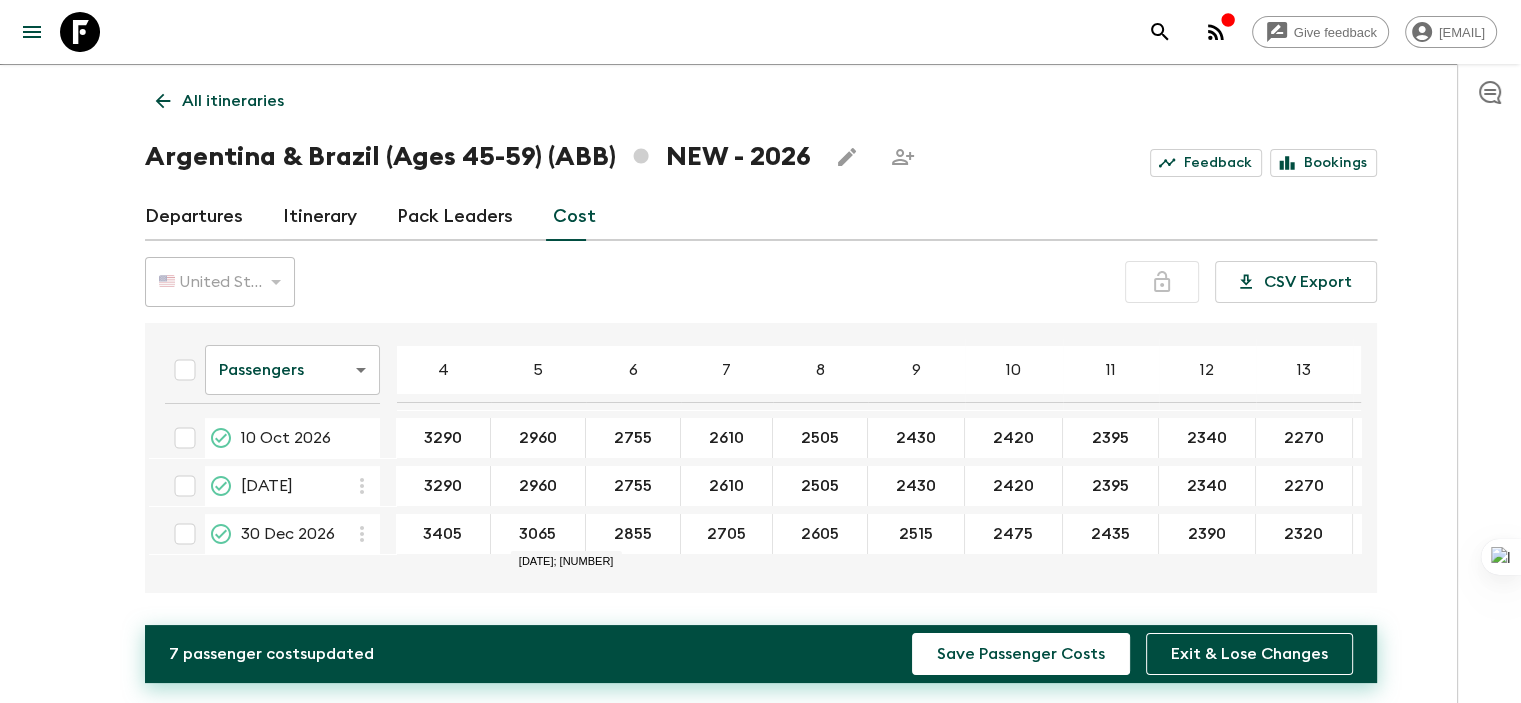type on "2475" 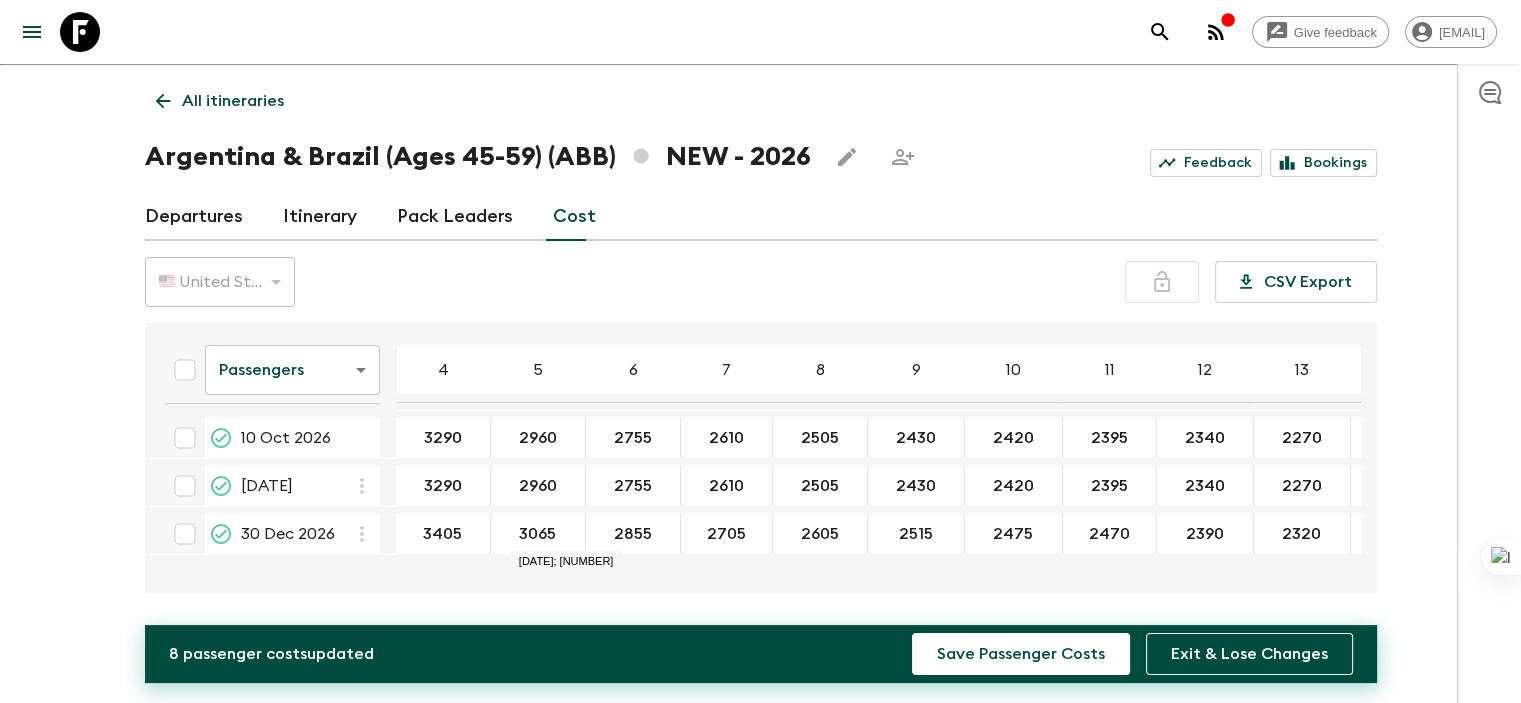 type on "2470" 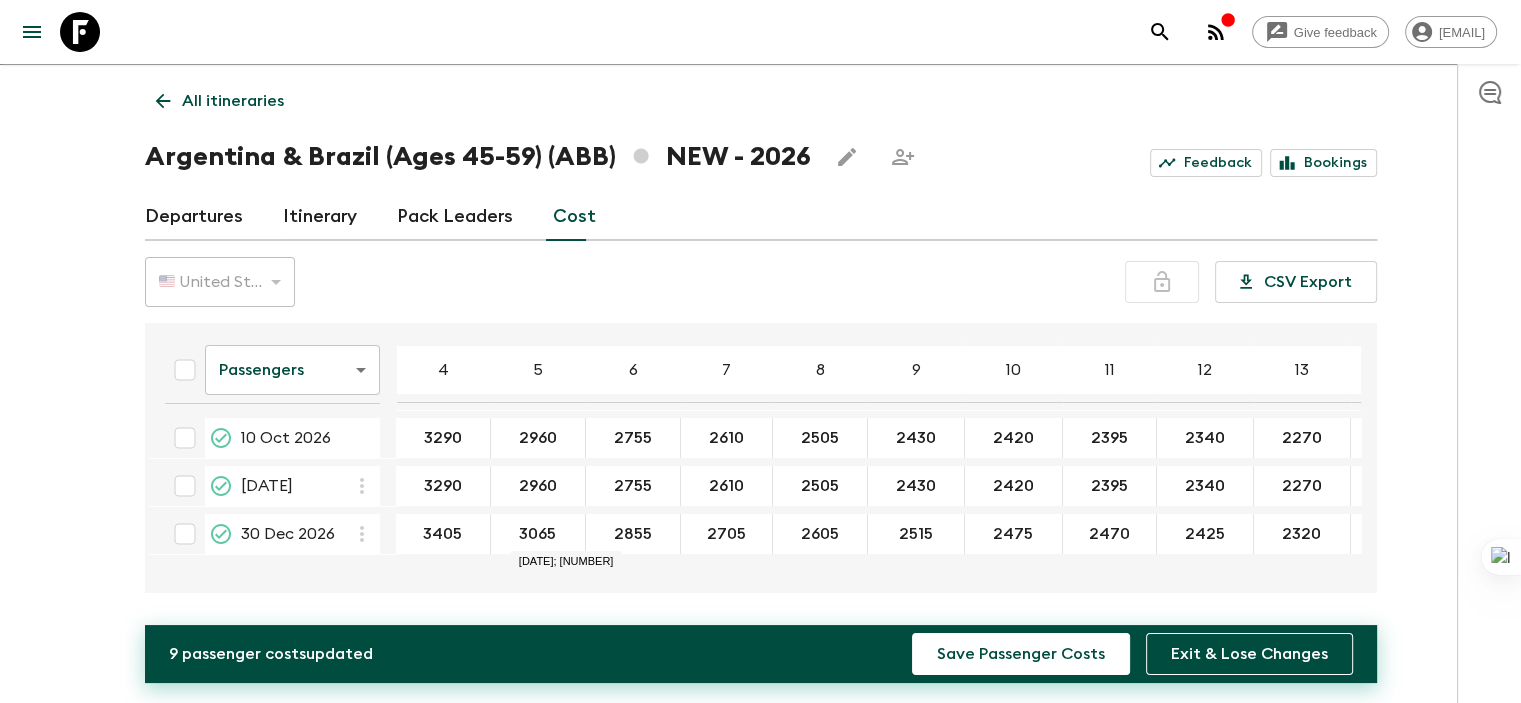type on "2425" 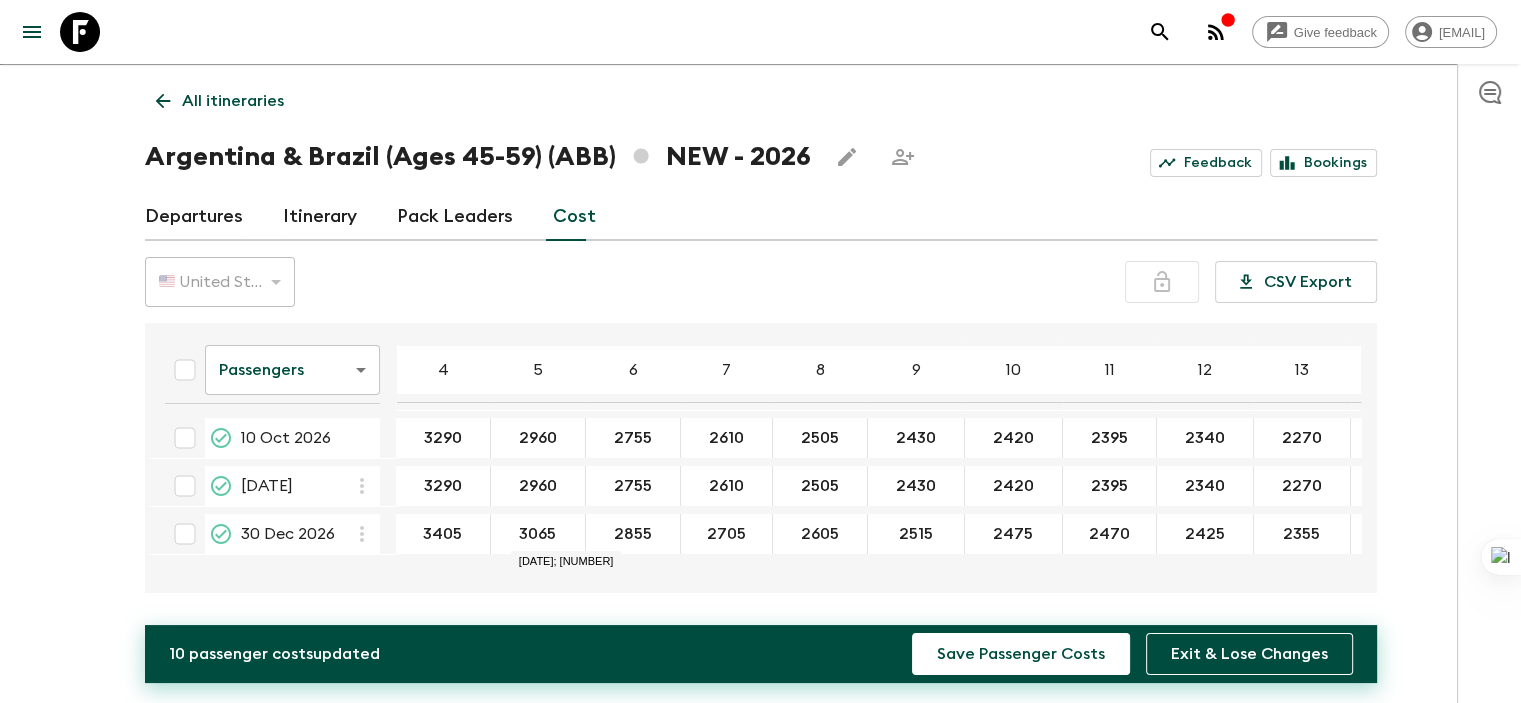 type on "2355" 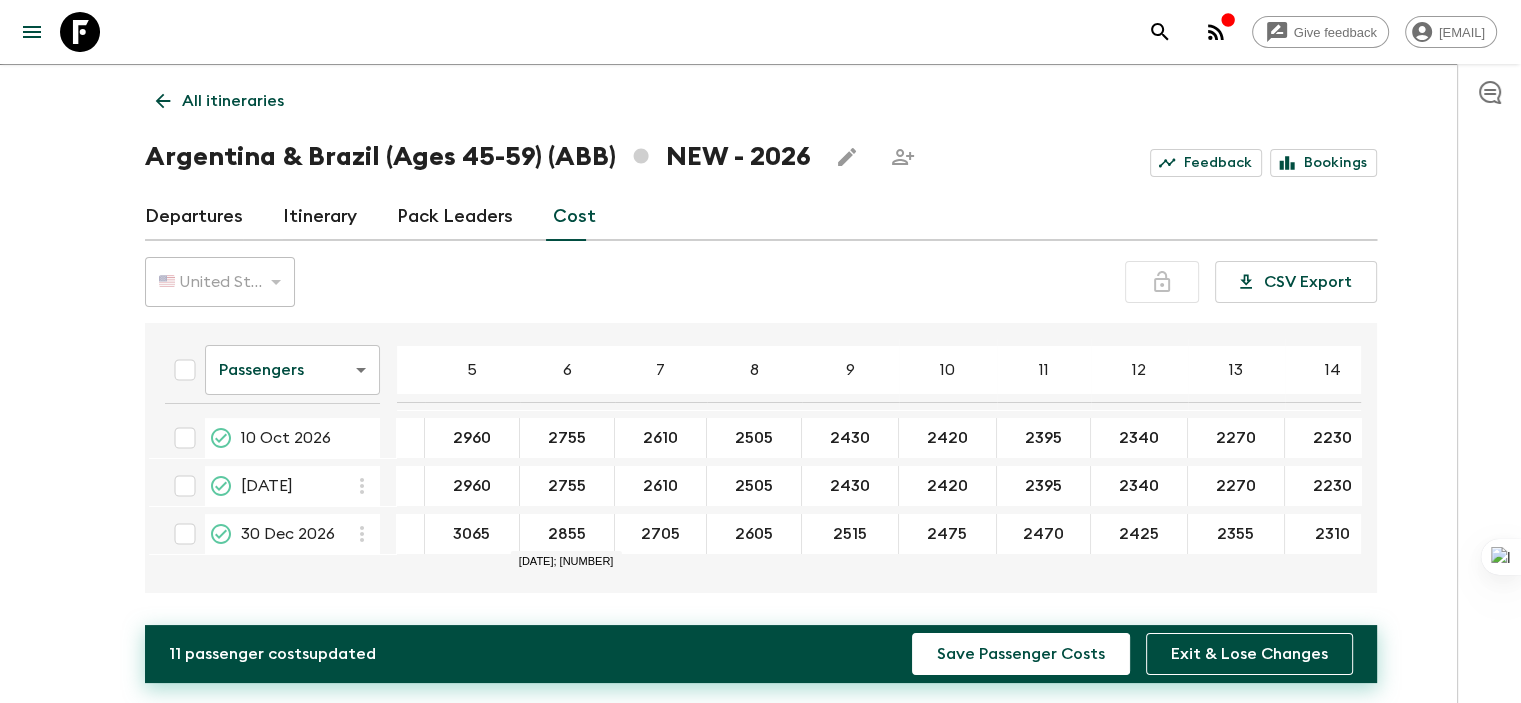 scroll, scrollTop: 0, scrollLeft: 361, axis: horizontal 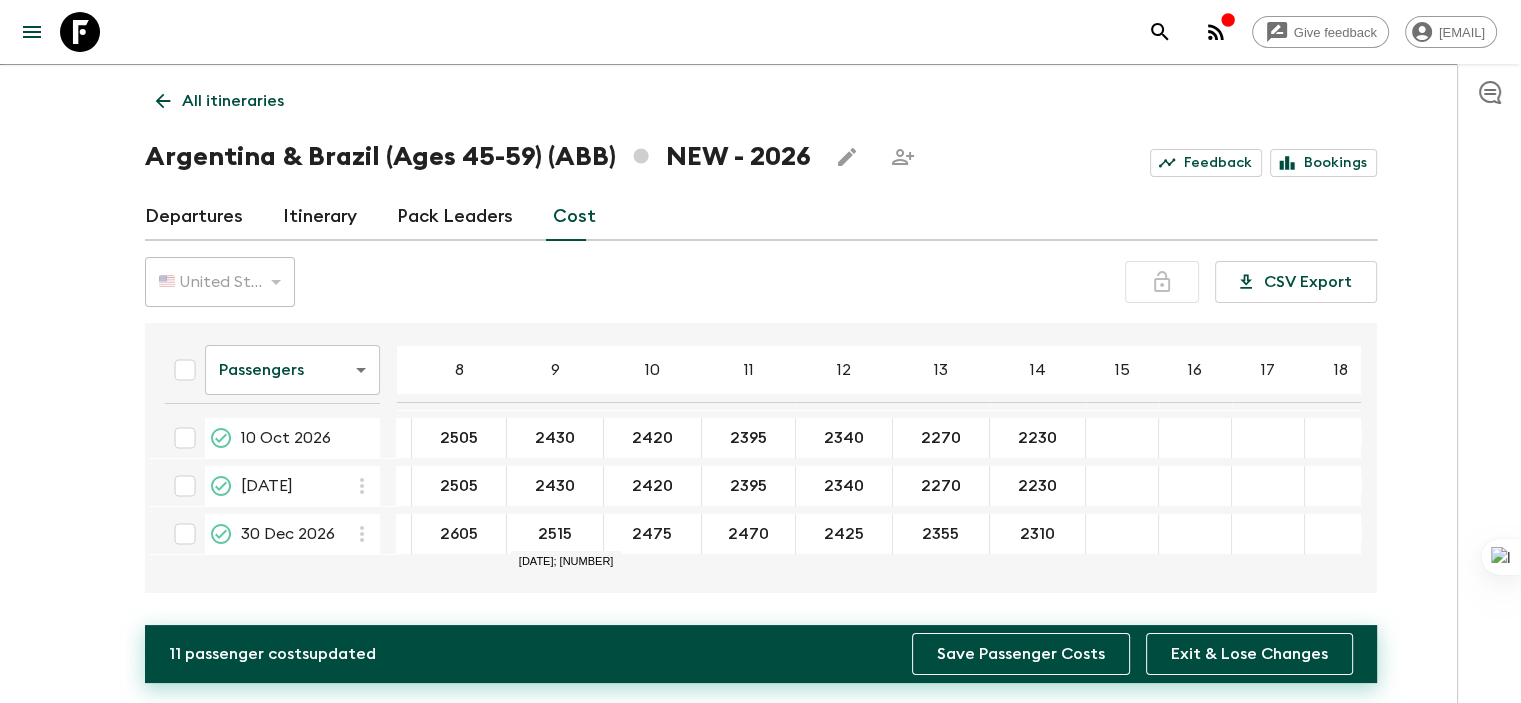type on "2310" 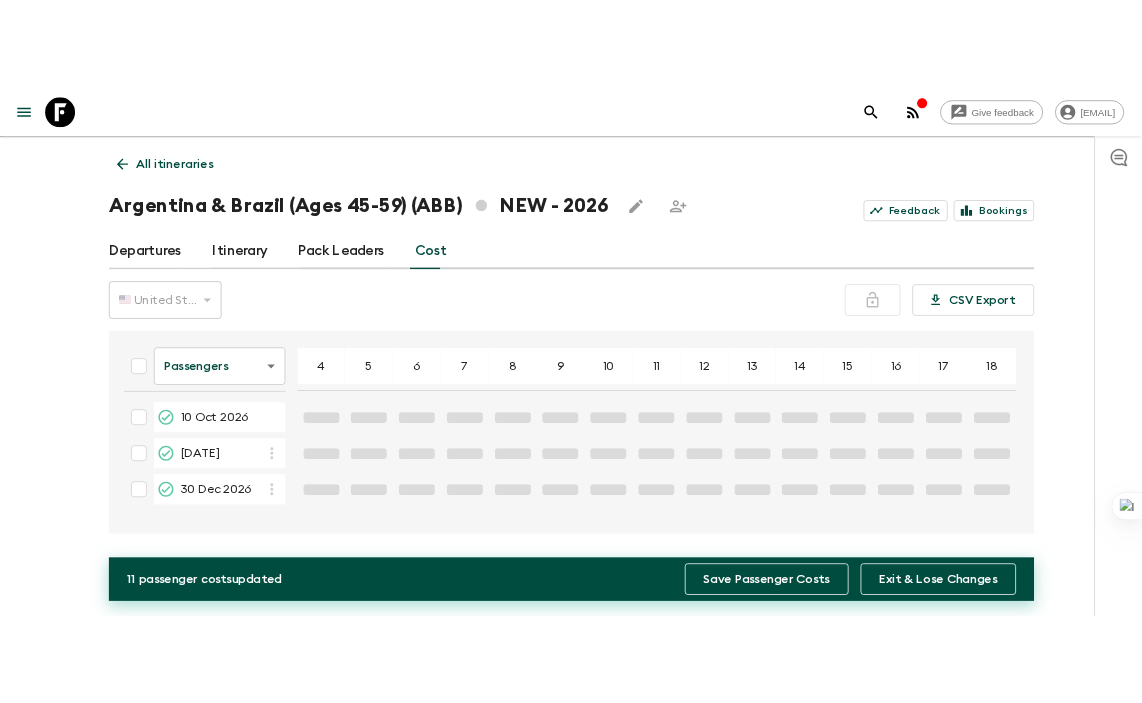 scroll, scrollTop: 0, scrollLeft: 66, axis: horizontal 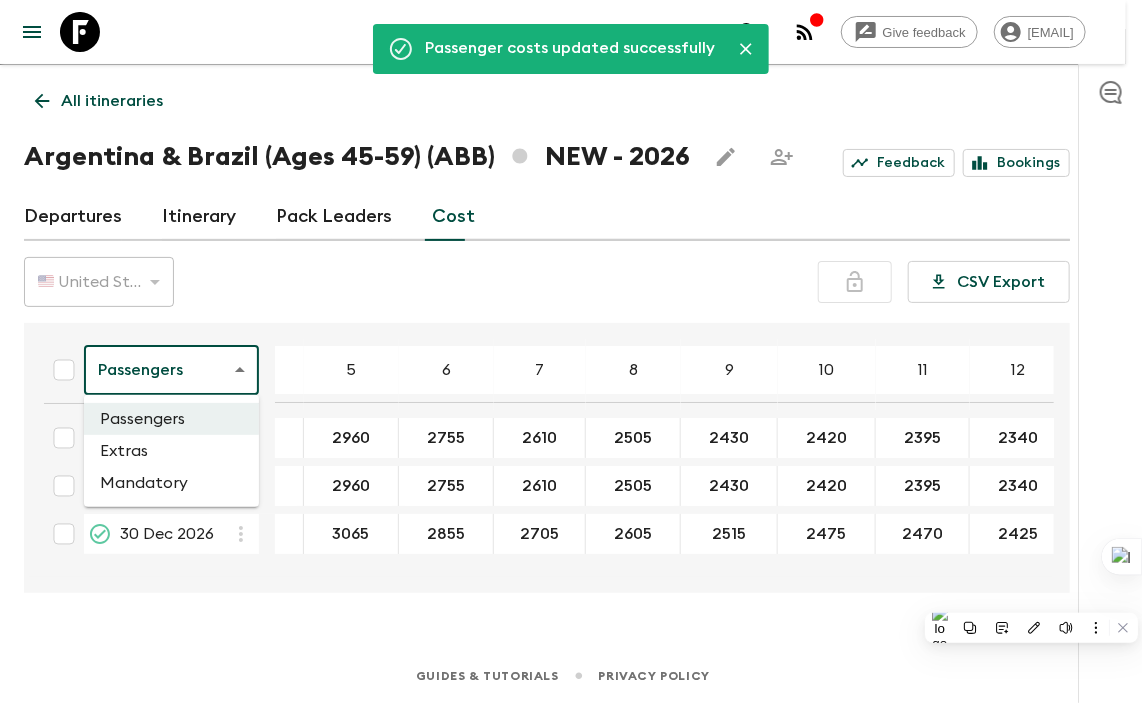 click on "Give feedback [EMAIL] We use functional & tracking cookies to deliver this experience. See our Privacy Policy for more. Dismiss Passenger costs updated successfully All itineraries Argentina & Brazil (Ages 45-59) (ABB) NEW - 2026 Feedback Bookings Departures Itinerary Pack Leaders Cost 🇺🇸 United States Dollar (USD) USD ​ CSV Export Passengers passengersCost ​ 4 5 6 7 8 9 10 11 12 13 14 15 16 17 18 [DATE] [NUMBER] [NUMBER] [NUMBER] [NUMBER] [NUMBER] [NUMBER] [NUMBER] [NUMBER] [NUMBER] [NUMBER] [NUMBER] [DATE] [NUMBER] [NUMBER] [NUMBER] [NUMBER] [NUMBER] [NUMBER] [NUMBER] [NUMBER] [NUMBER] [NUMBER] [NUMBER] [DATE] ​ [NUMBER] ​ [NUMBER] ​ [NUMBER] ​ [NUMBER] ​ [NUMBER] ​ [NUMBER] ​ [NUMBER] ​ [NUMBER] ​ [NUMBER] ​ [NUMBER] ​ [NUMBER] ​ Guides & Tutorials Privacy Policy
[DATE]; [NUMBER] Passengers Extras Mandatory" at bounding box center [571, 334] 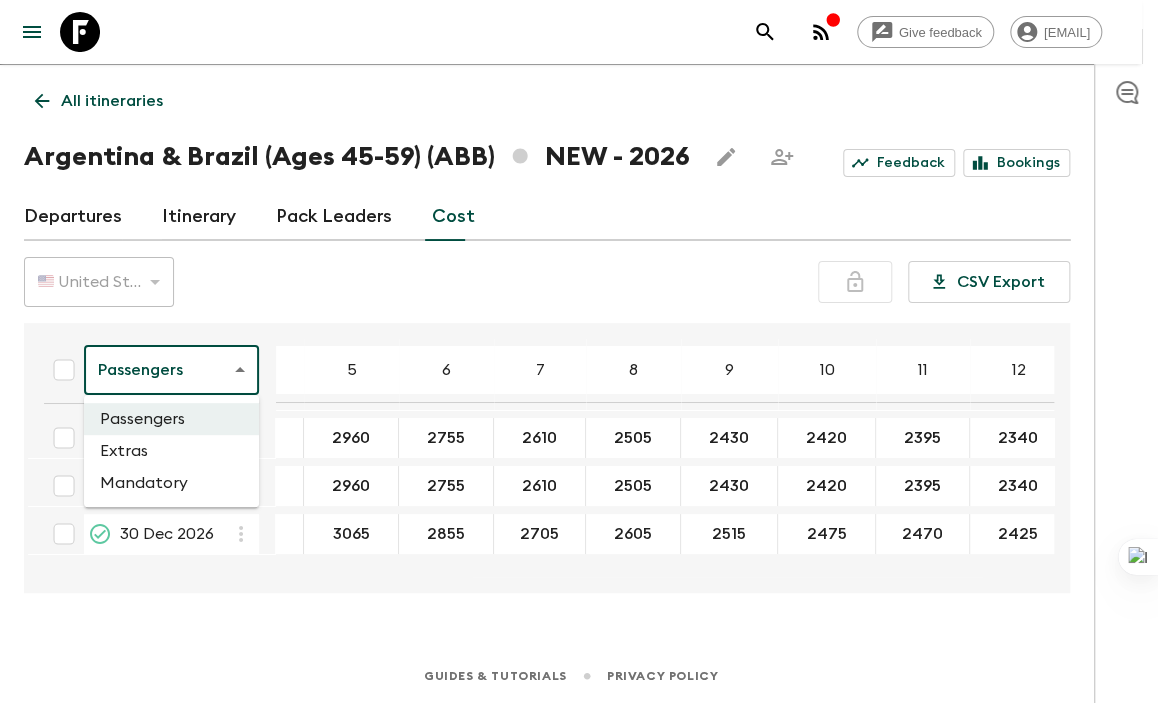 click on "Extras" at bounding box center [171, 451] 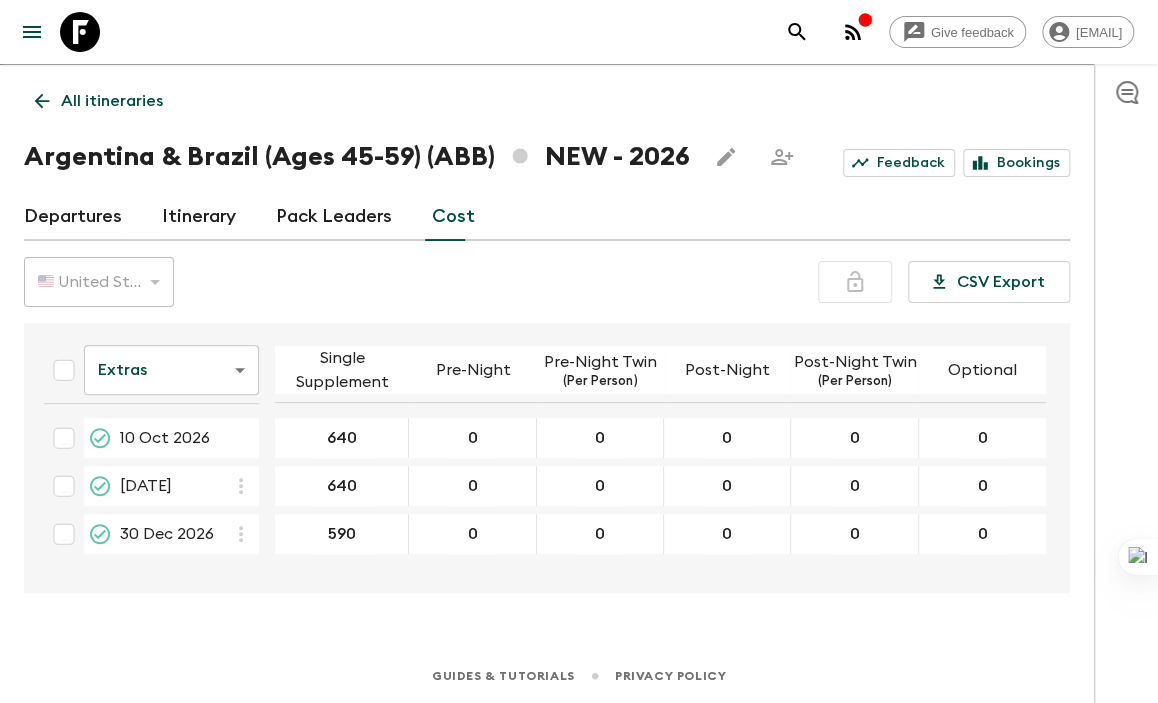 click on "Give feedback [EMAIL] We use functional & tracking cookies to deliver this experience. See our Privacy Policy for more. Dismiss All itineraries Argentina & Brazil (Ages 45-59) (ABB) NEW - 2026 Feedback Bookings Departures Itinerary Pack Leaders Cost 🇺🇸 United States Dollar (USD) USD ​ CSV Export Extras extrasCost ​ Single Supplement Pre-Night Pre-Night Twin (Per Person) Post-Night Post-Night Twin (Per Person) Optional [DATE] [NUMBER] 0 0 0 0 0 [DATE] [NUMBER] 0 0 0 0 0 [DATE] [NUMBER] 0 0 0 0 0 Guides & Tutorials Privacy Policy" at bounding box center [579, 334] 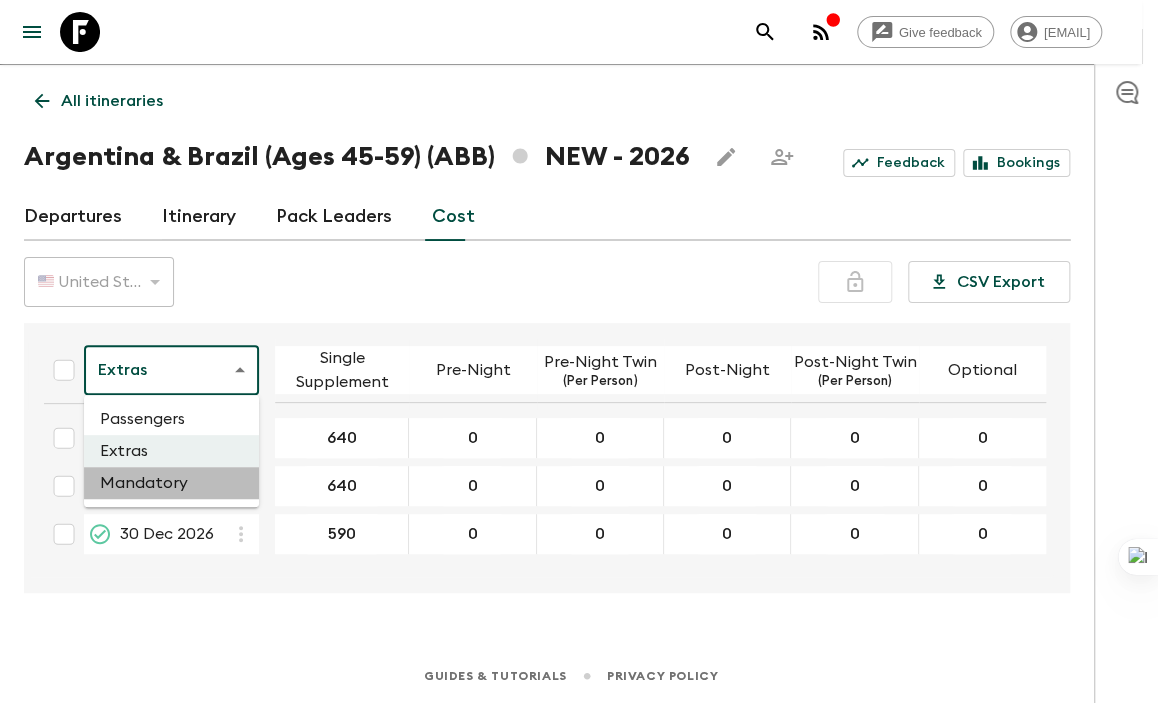 click on "Mandatory" at bounding box center [171, 483] 